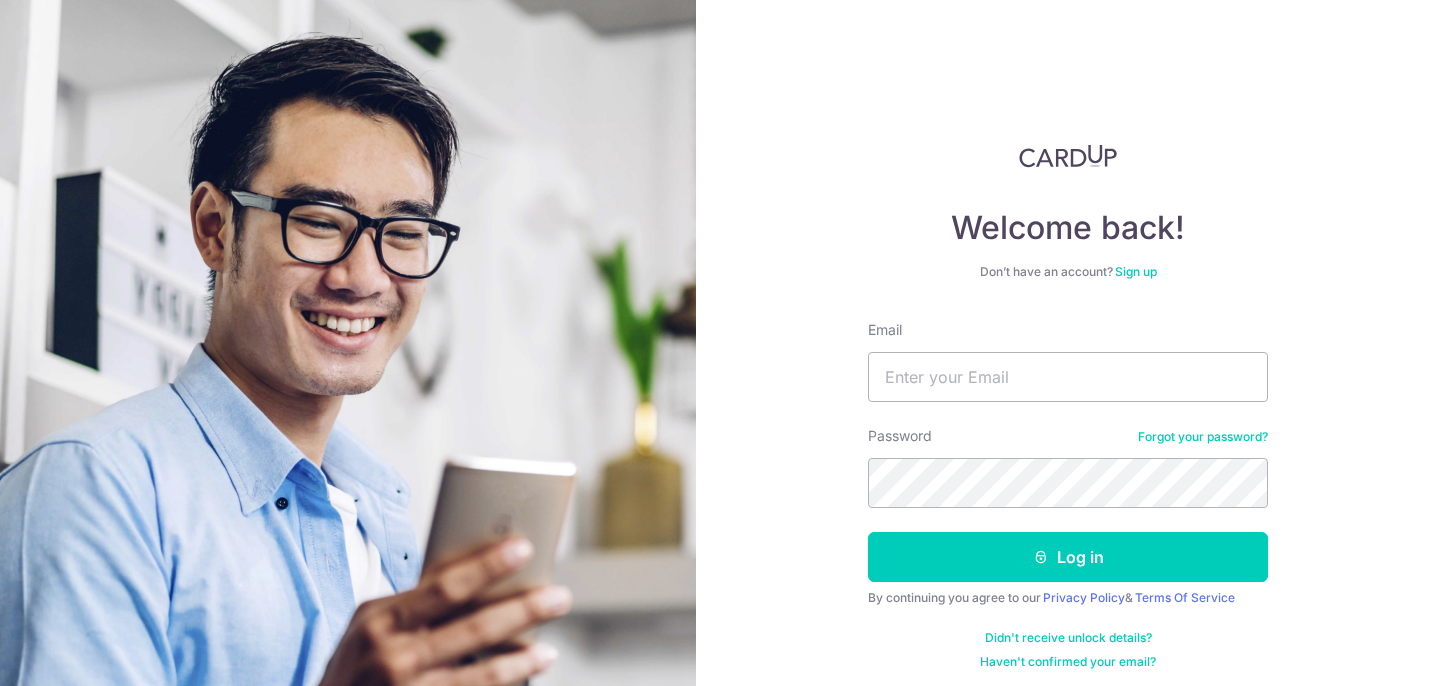 scroll, scrollTop: 0, scrollLeft: 0, axis: both 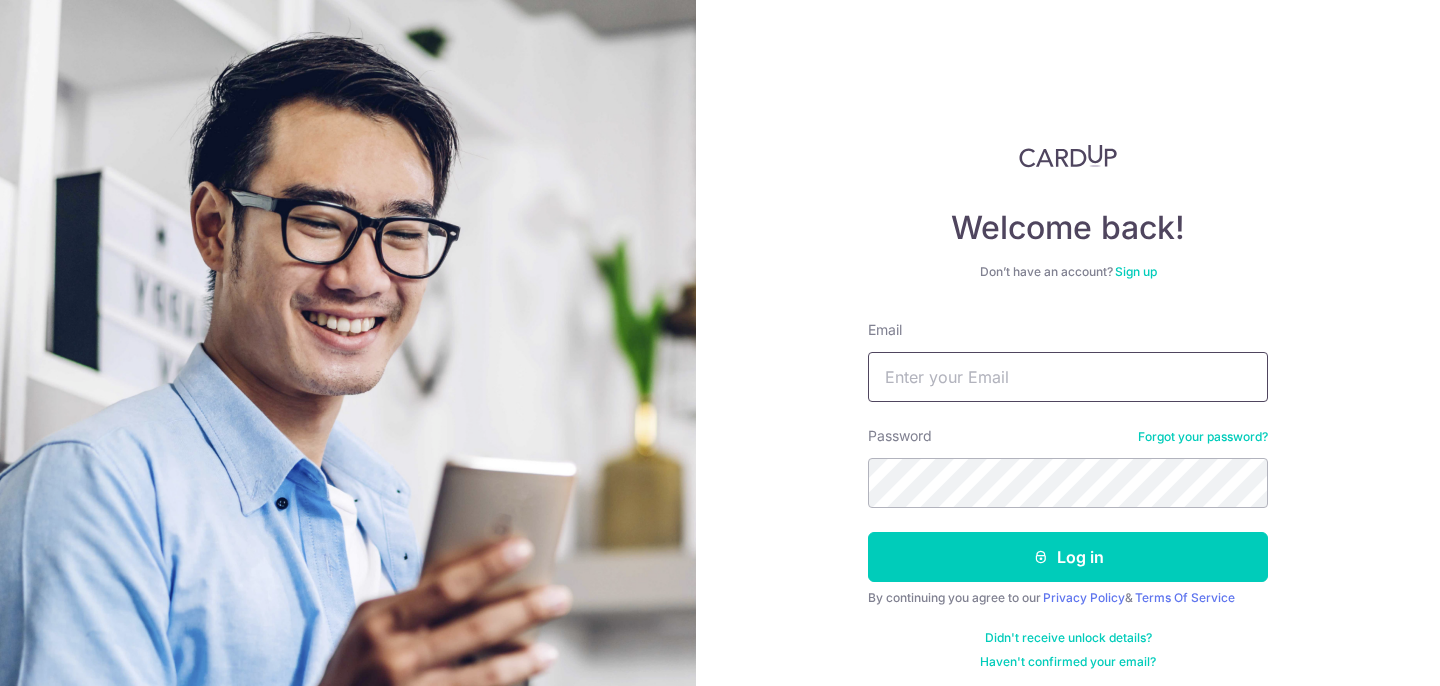 type on "[EMAIL_ADDRESS][DOMAIN_NAME]" 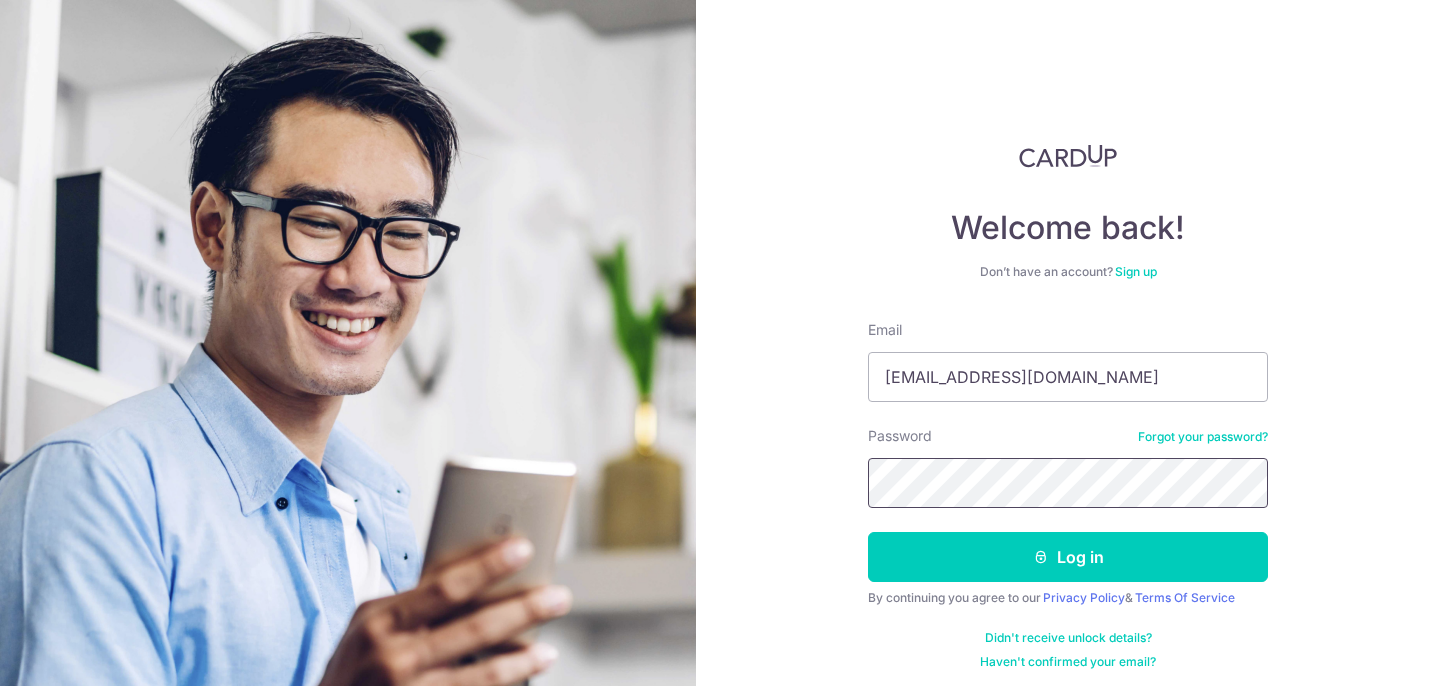 click on "Log in" at bounding box center (1068, 557) 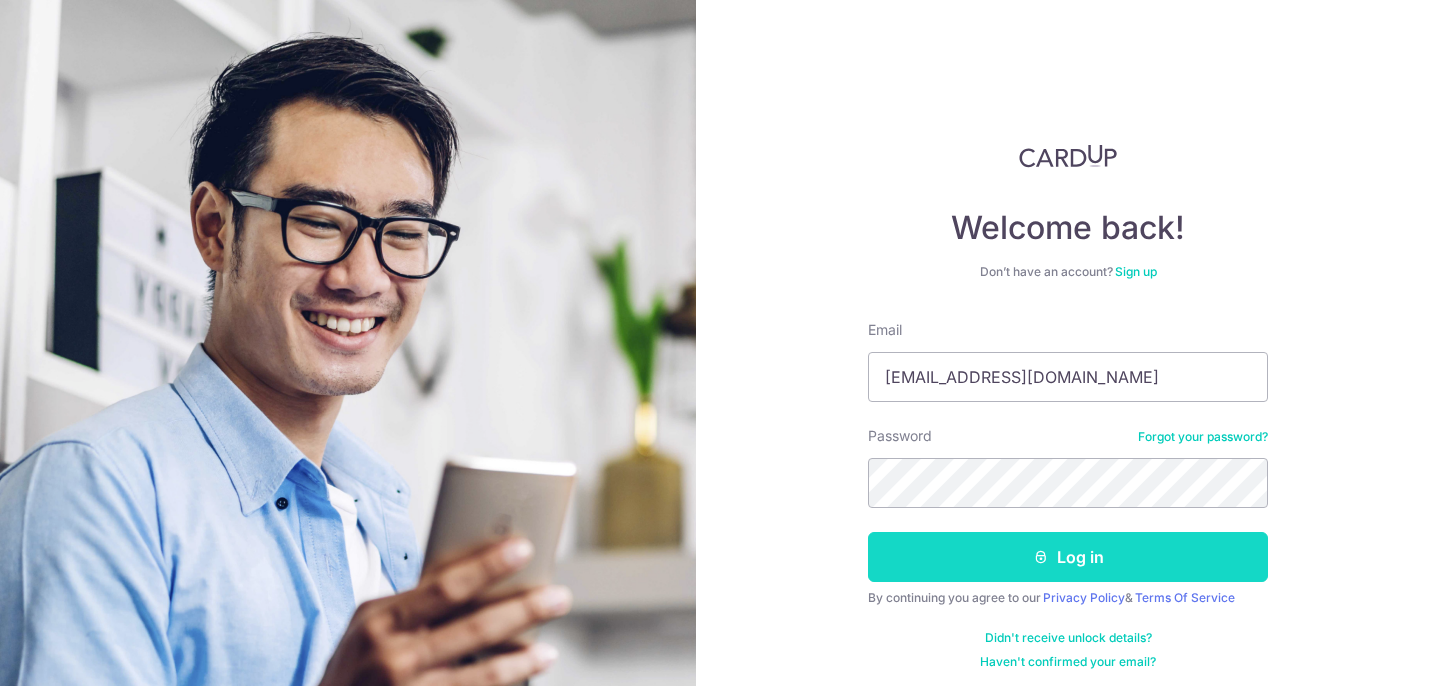 click at bounding box center [1041, 557] 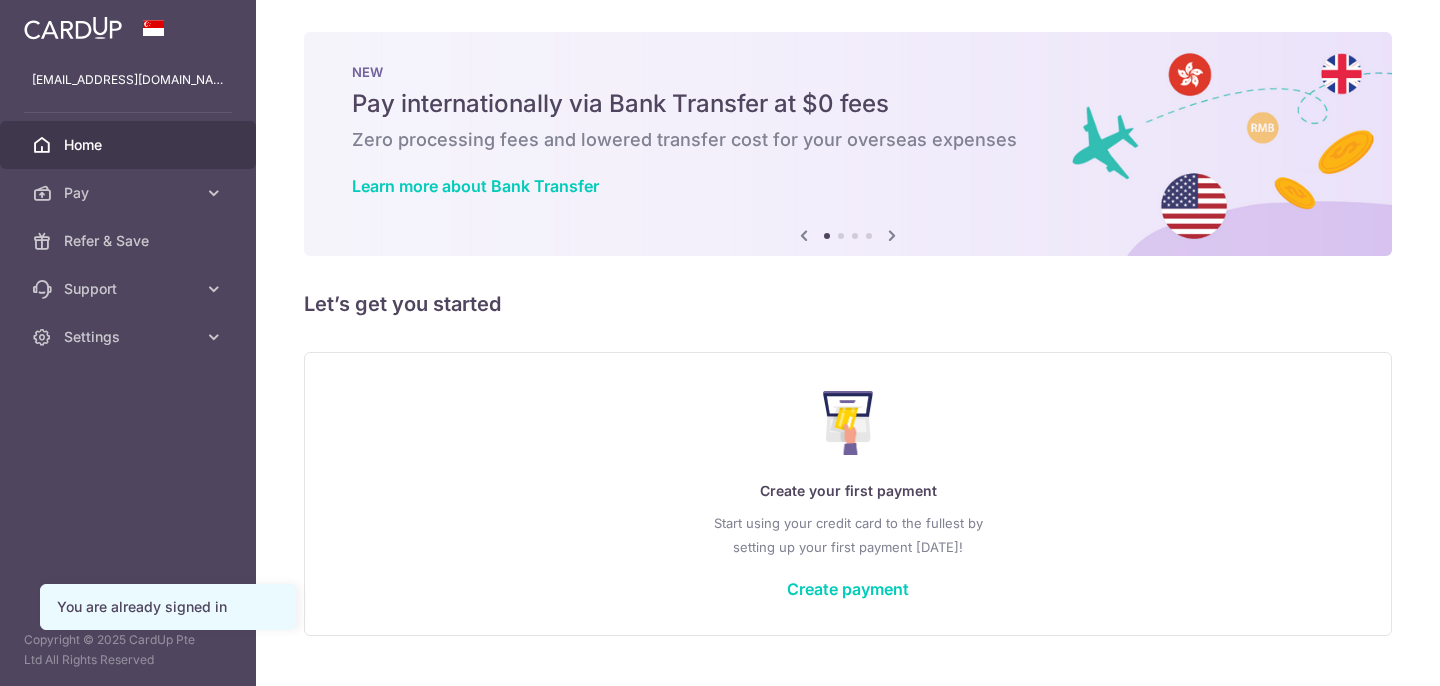 scroll, scrollTop: 0, scrollLeft: 0, axis: both 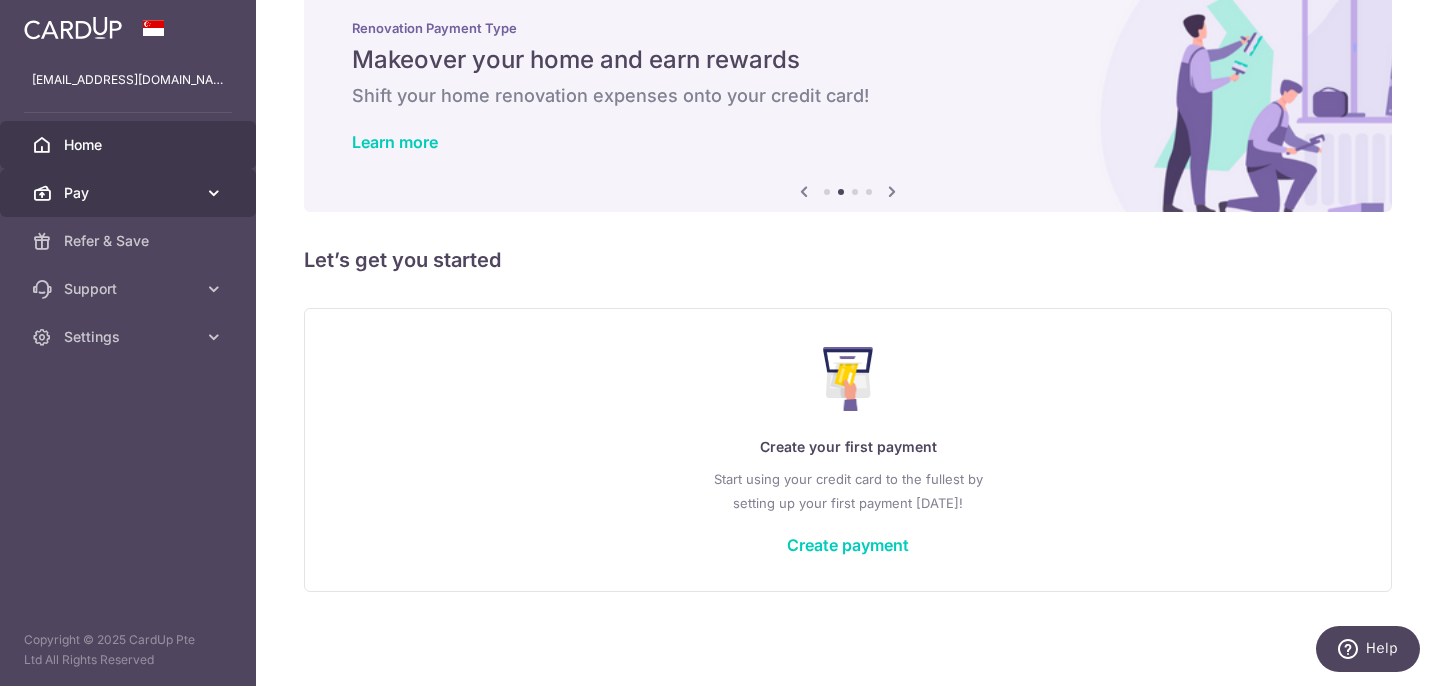 click at bounding box center [214, 193] 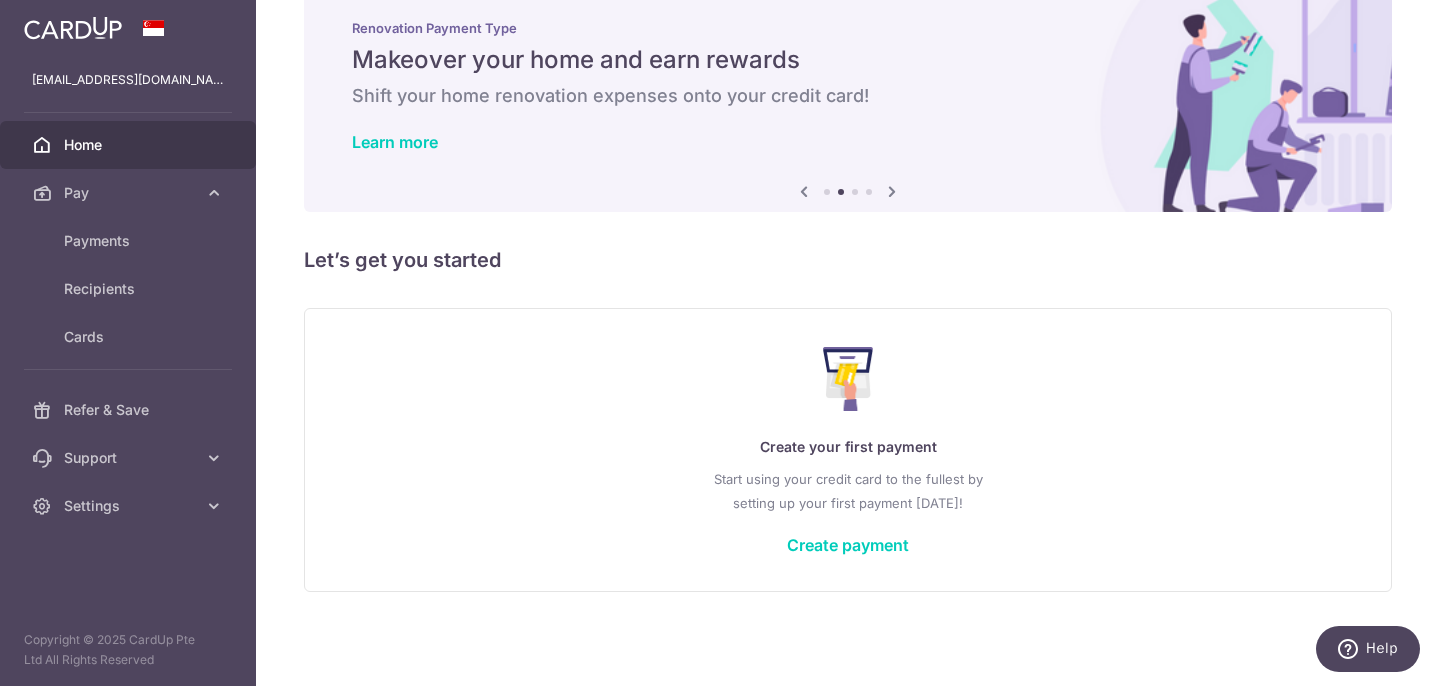 click on "Home" at bounding box center (130, 145) 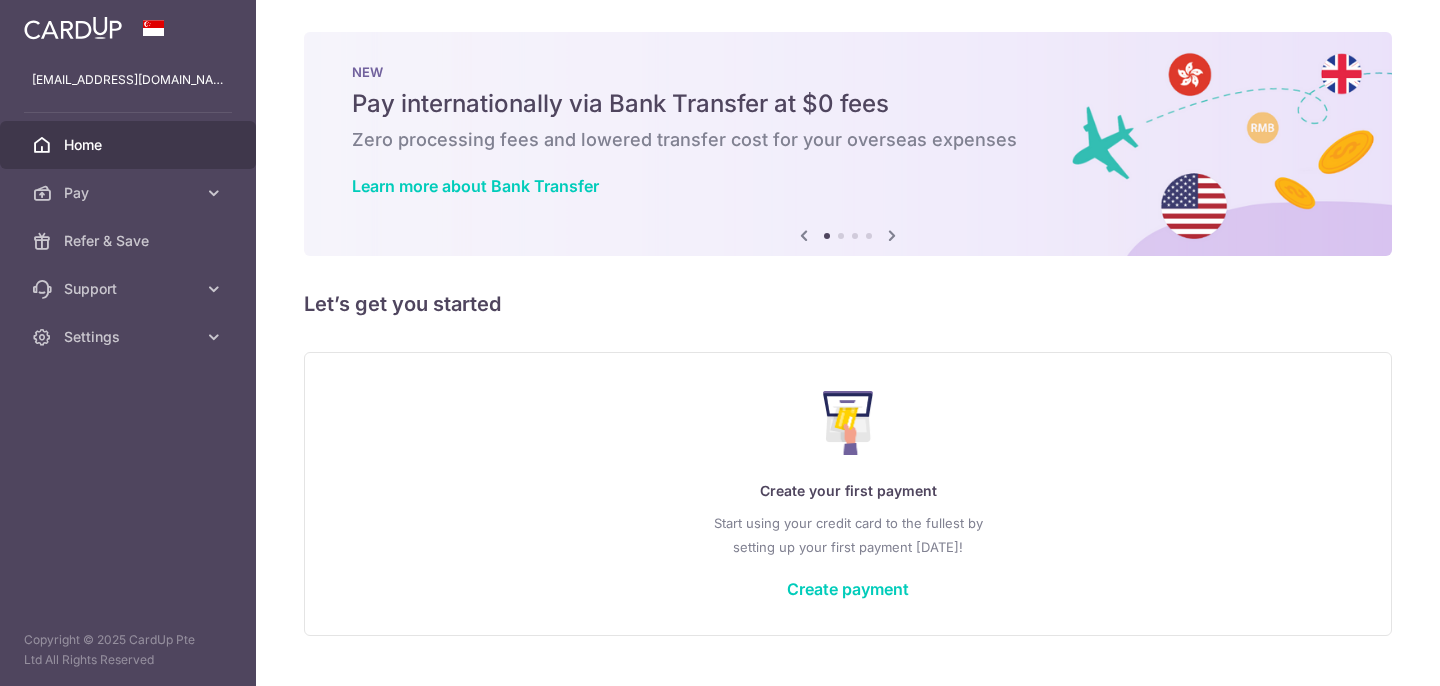 scroll, scrollTop: 0, scrollLeft: 0, axis: both 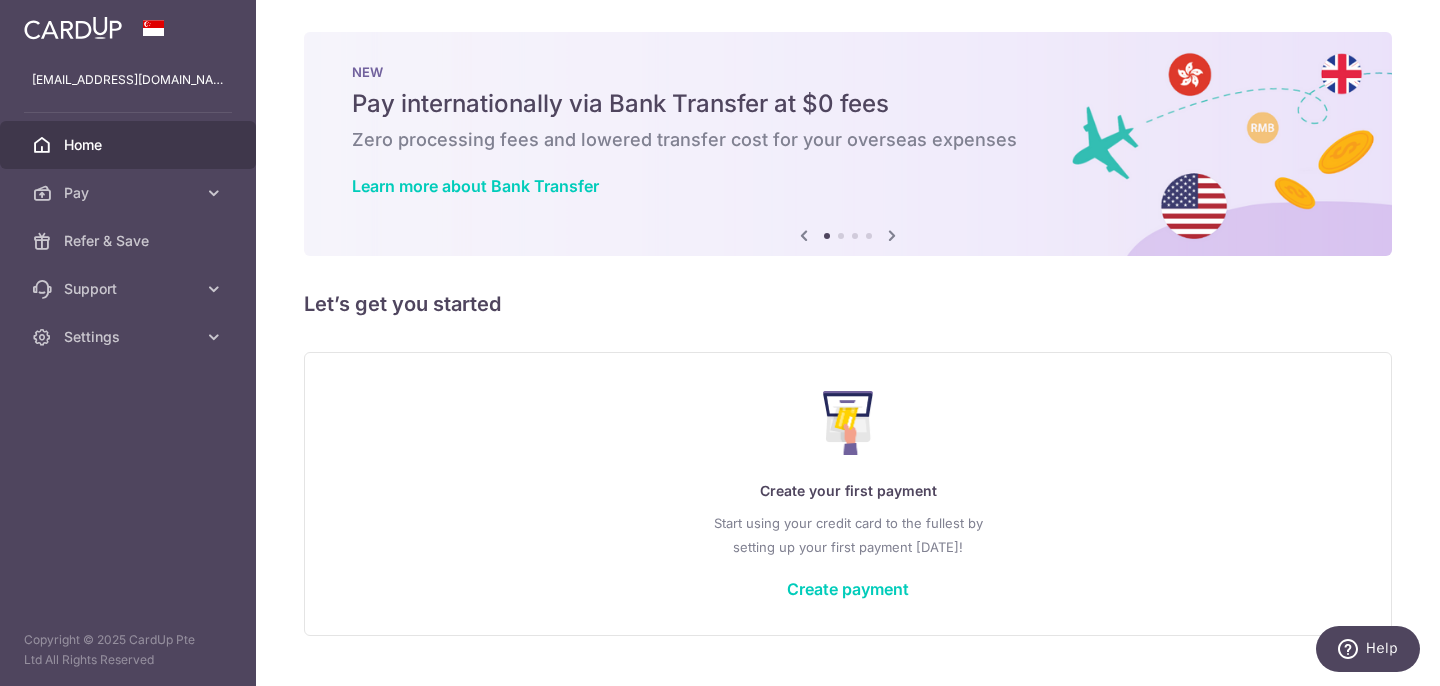 click at bounding box center [892, 235] 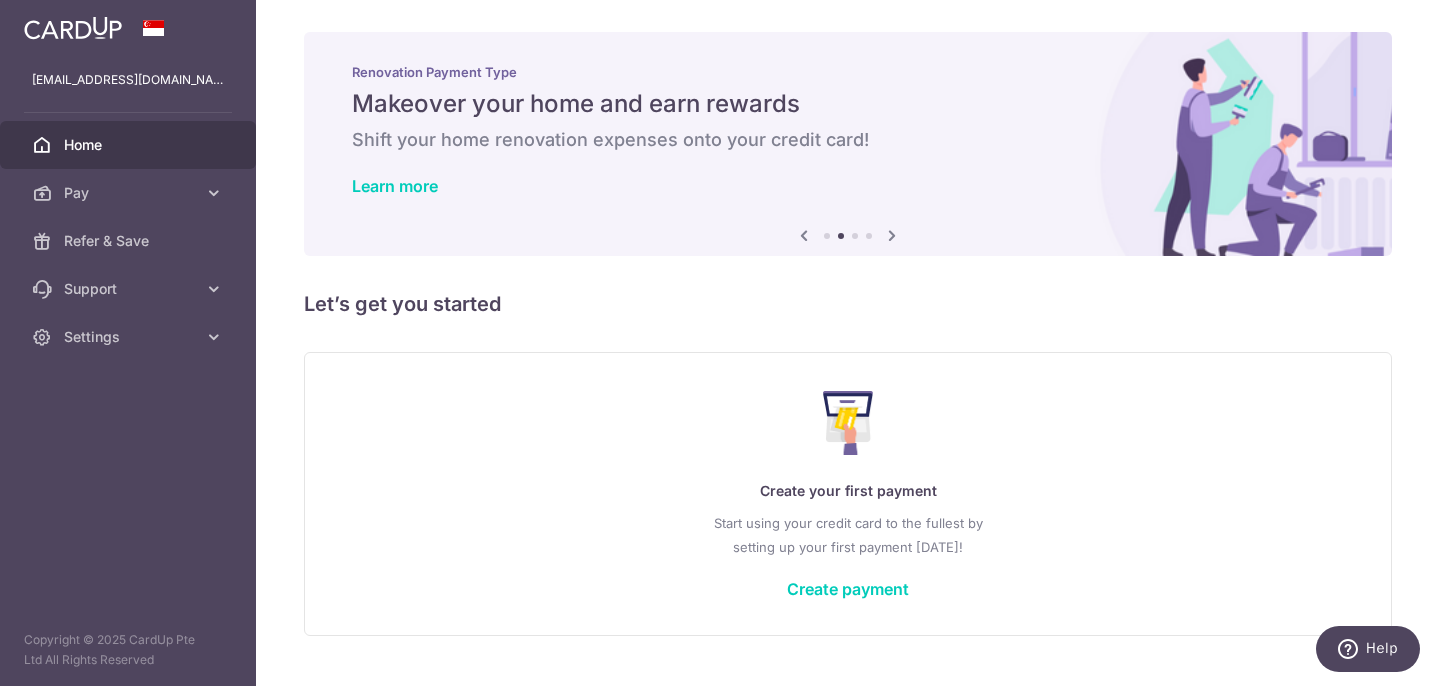 click at bounding box center [892, 235] 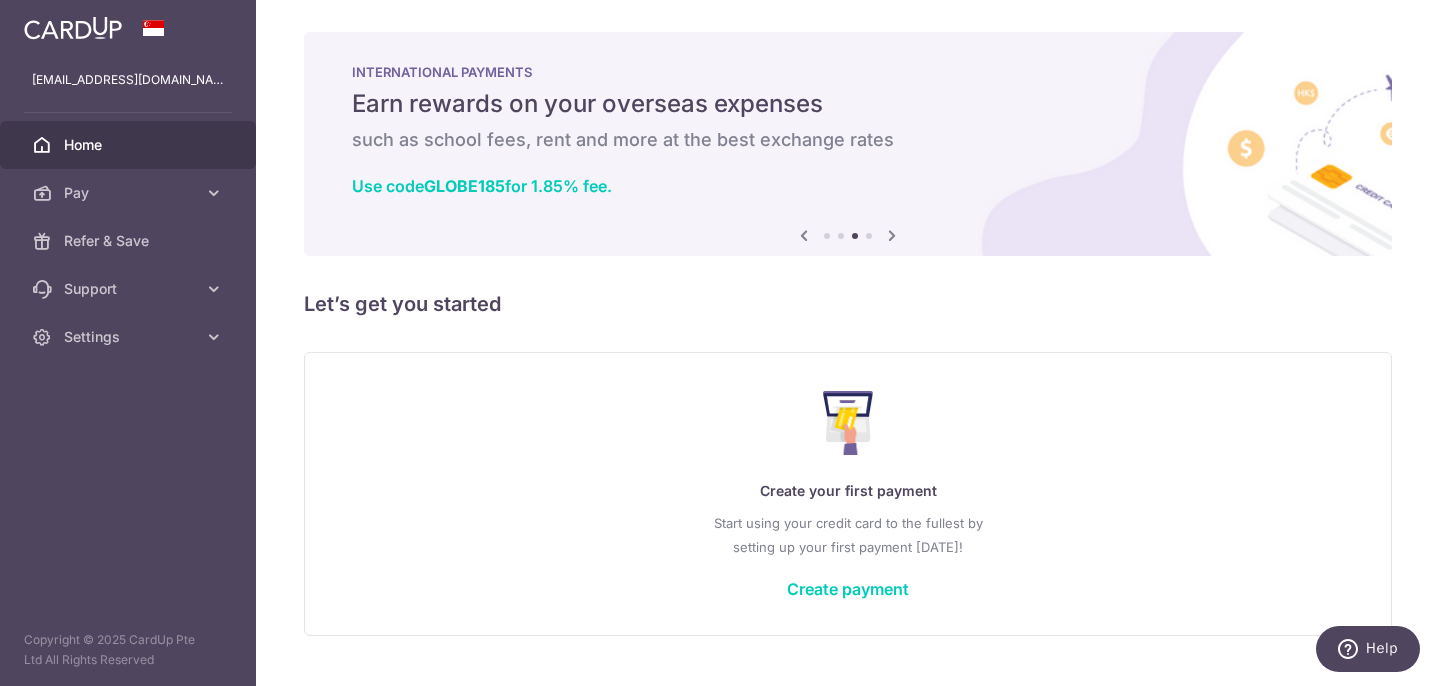 click at bounding box center (892, 235) 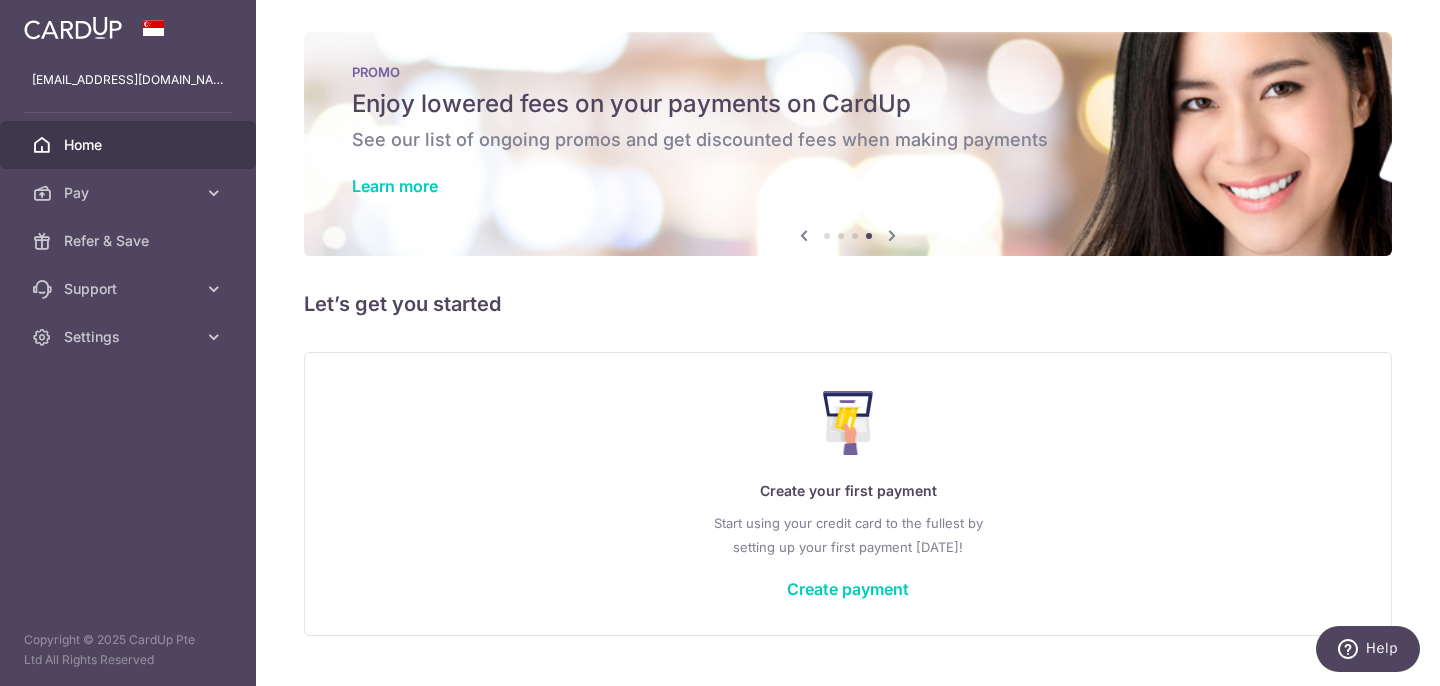 click at bounding box center [892, 235] 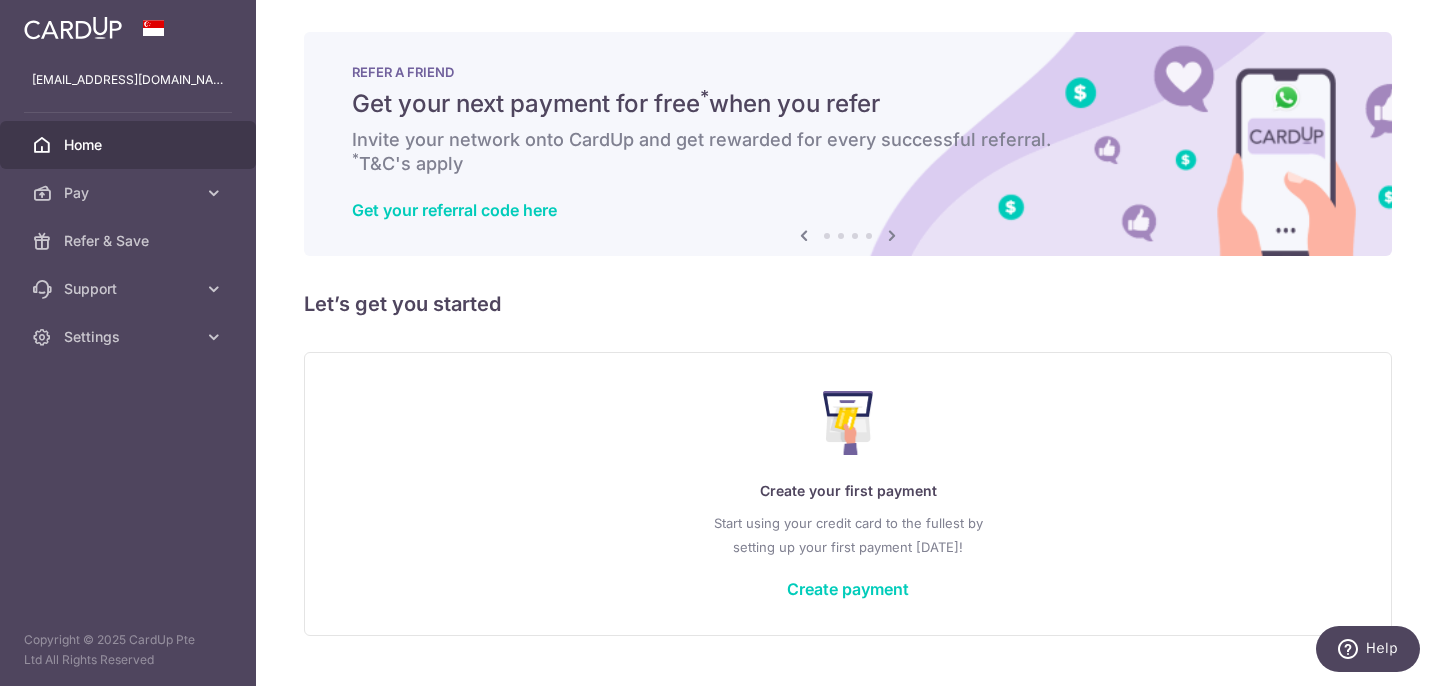 click at bounding box center (869, 236) 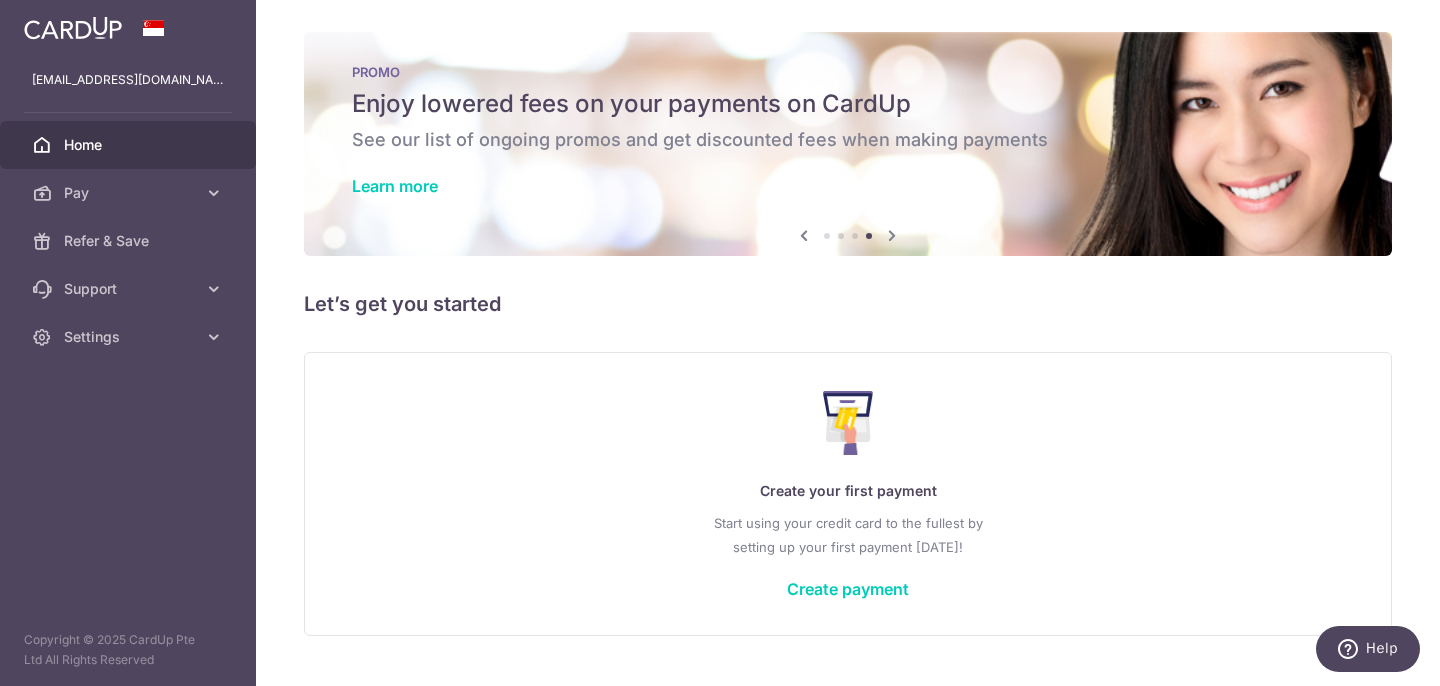 click on "Enjoy lowered fees on your payments on CardUp" at bounding box center [848, 104] 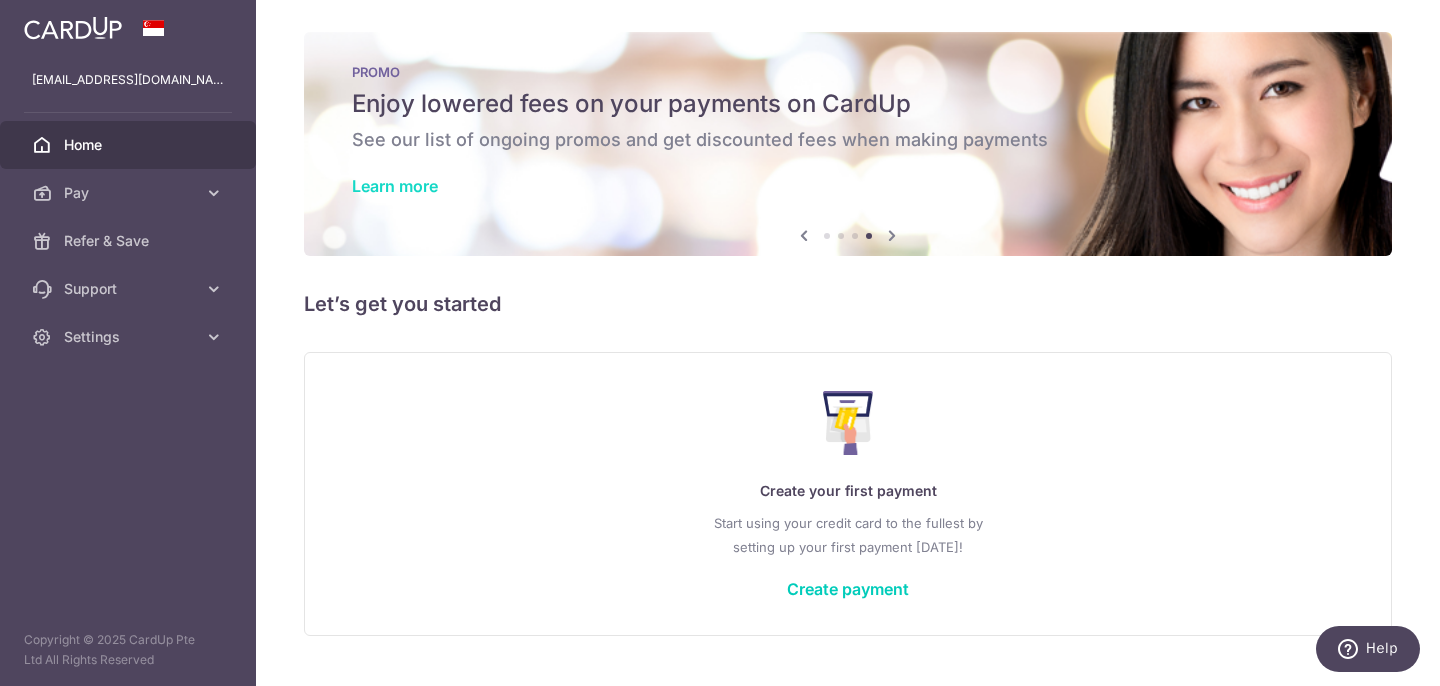 click on "Learn more" at bounding box center (395, 186) 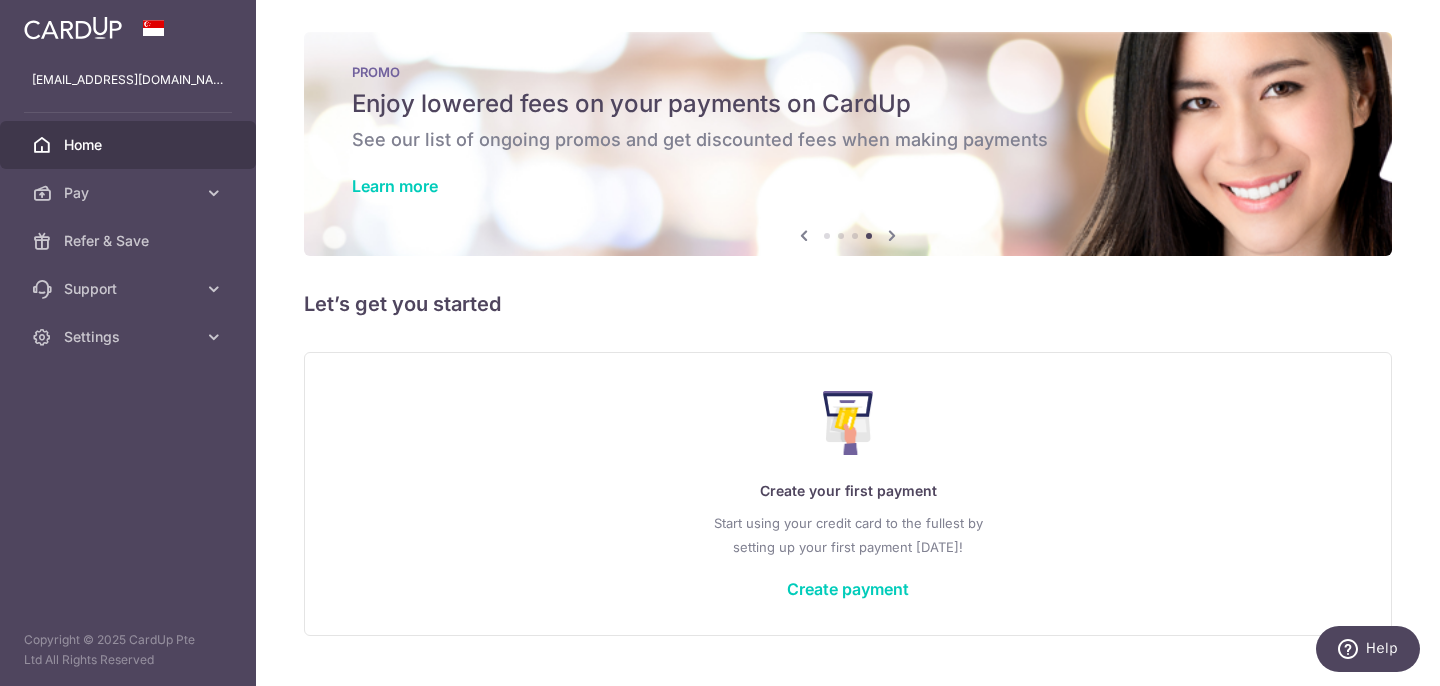 click on "Home" at bounding box center [130, 145] 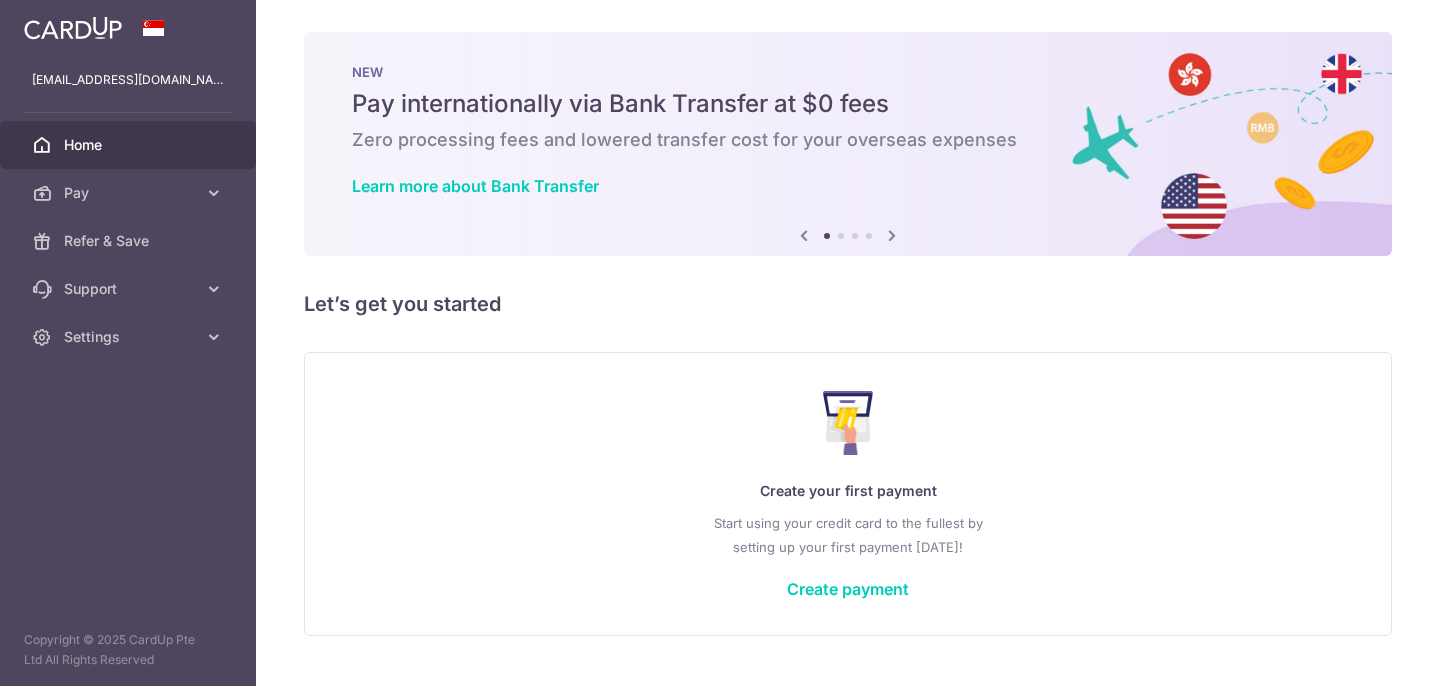 scroll, scrollTop: 0, scrollLeft: 0, axis: both 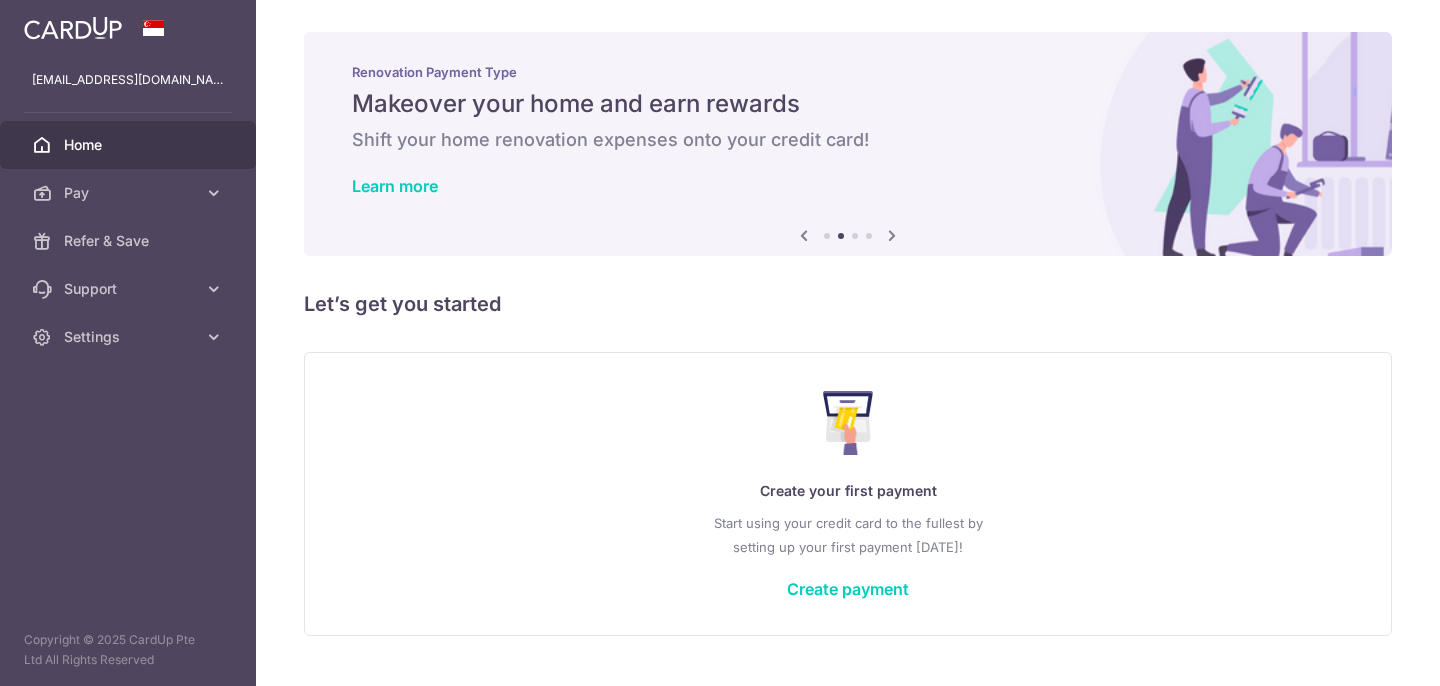 click at bounding box center (892, 235) 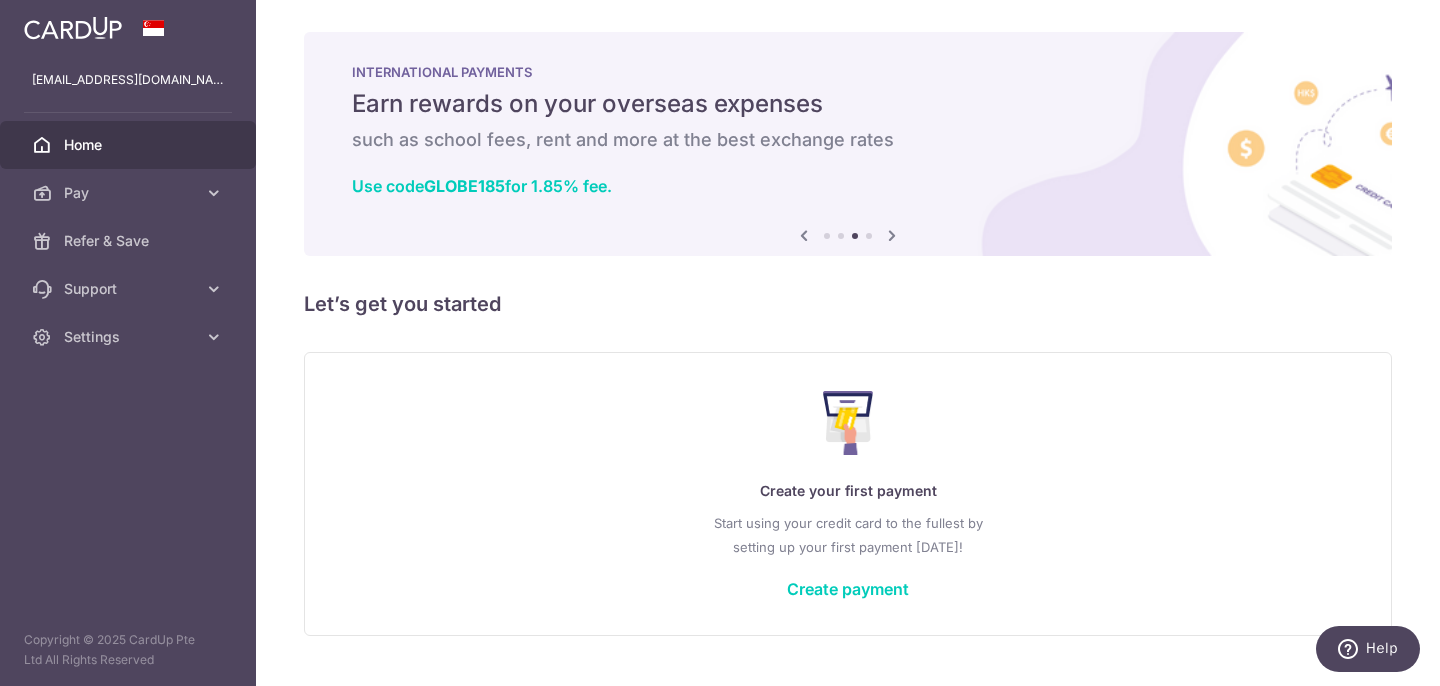 click at bounding box center [892, 235] 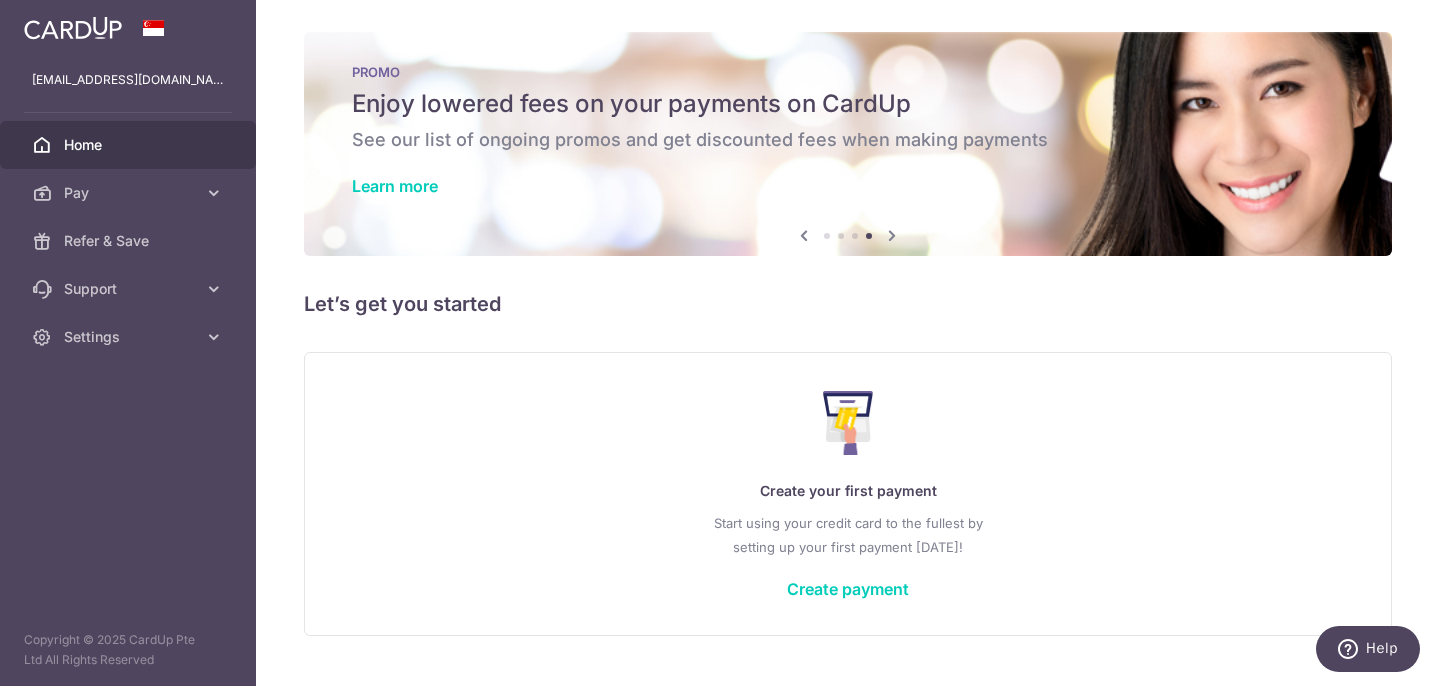click at bounding box center [892, 235] 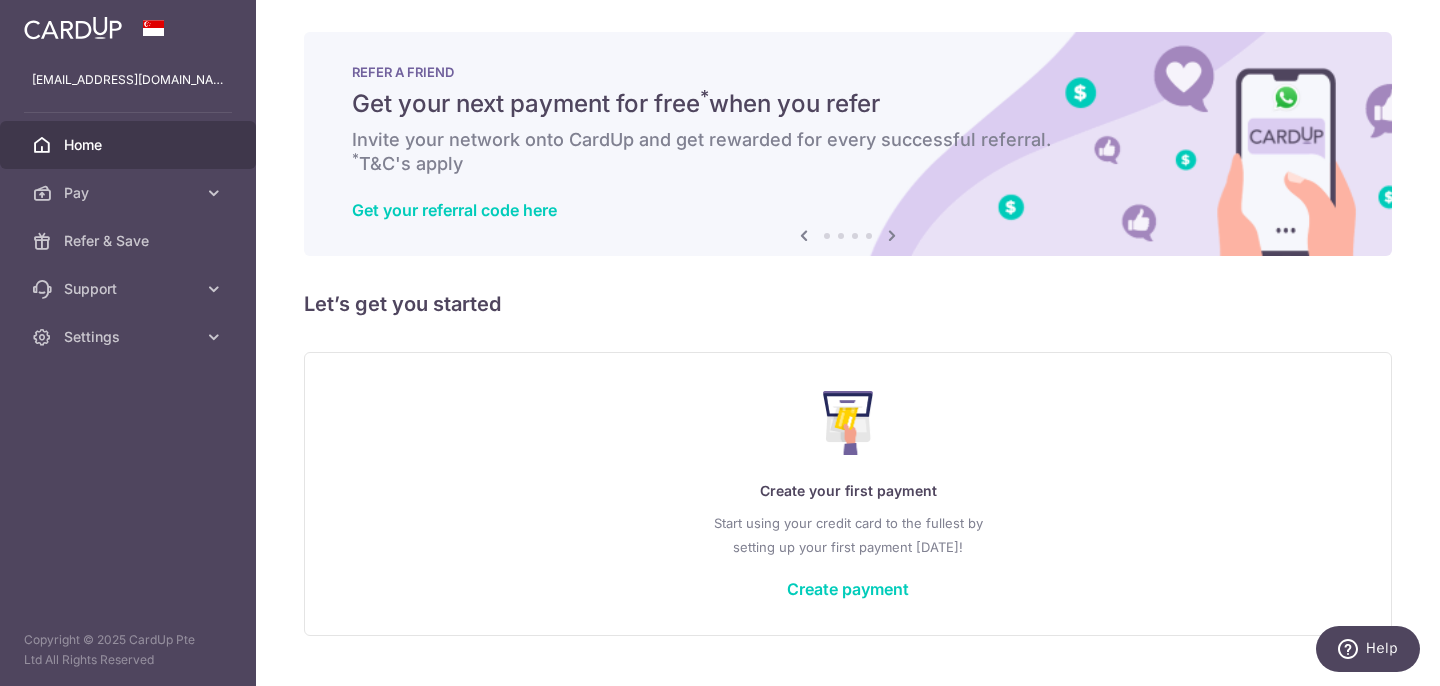 click at bounding box center (892, 235) 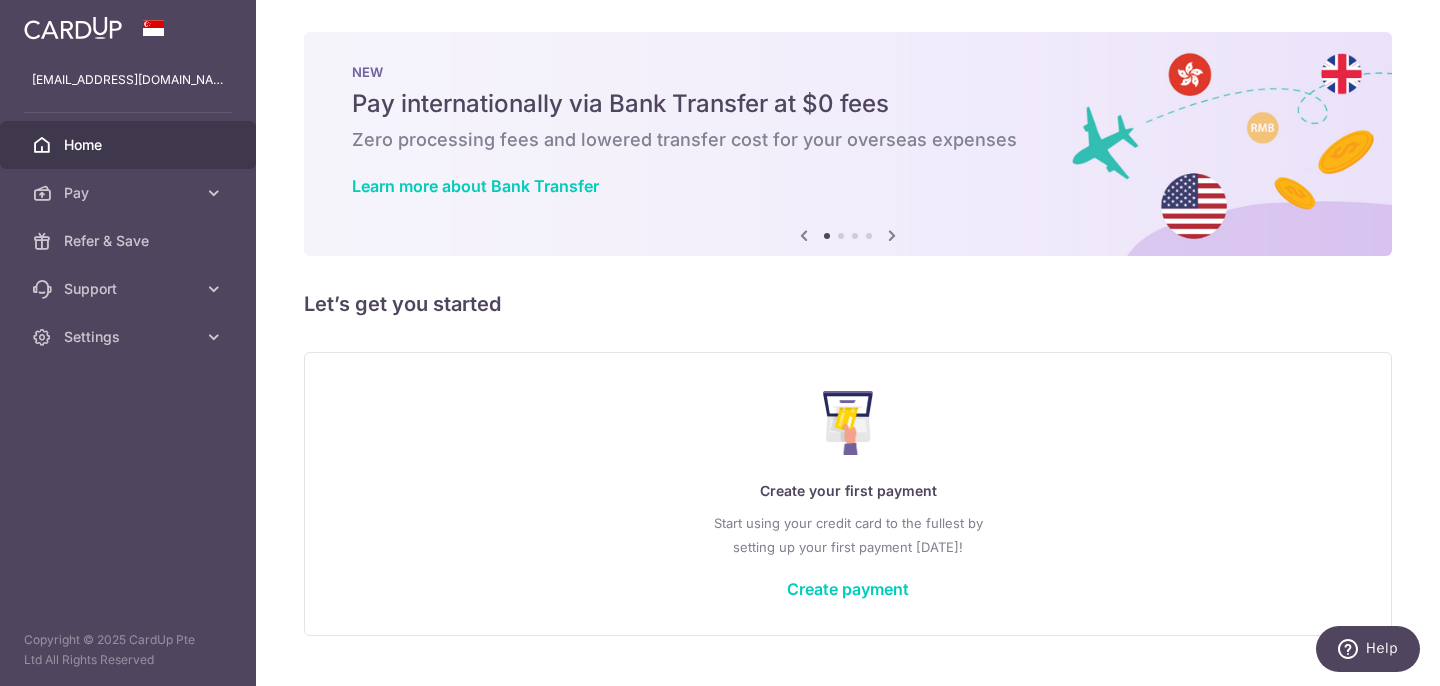 click at bounding box center [892, 235] 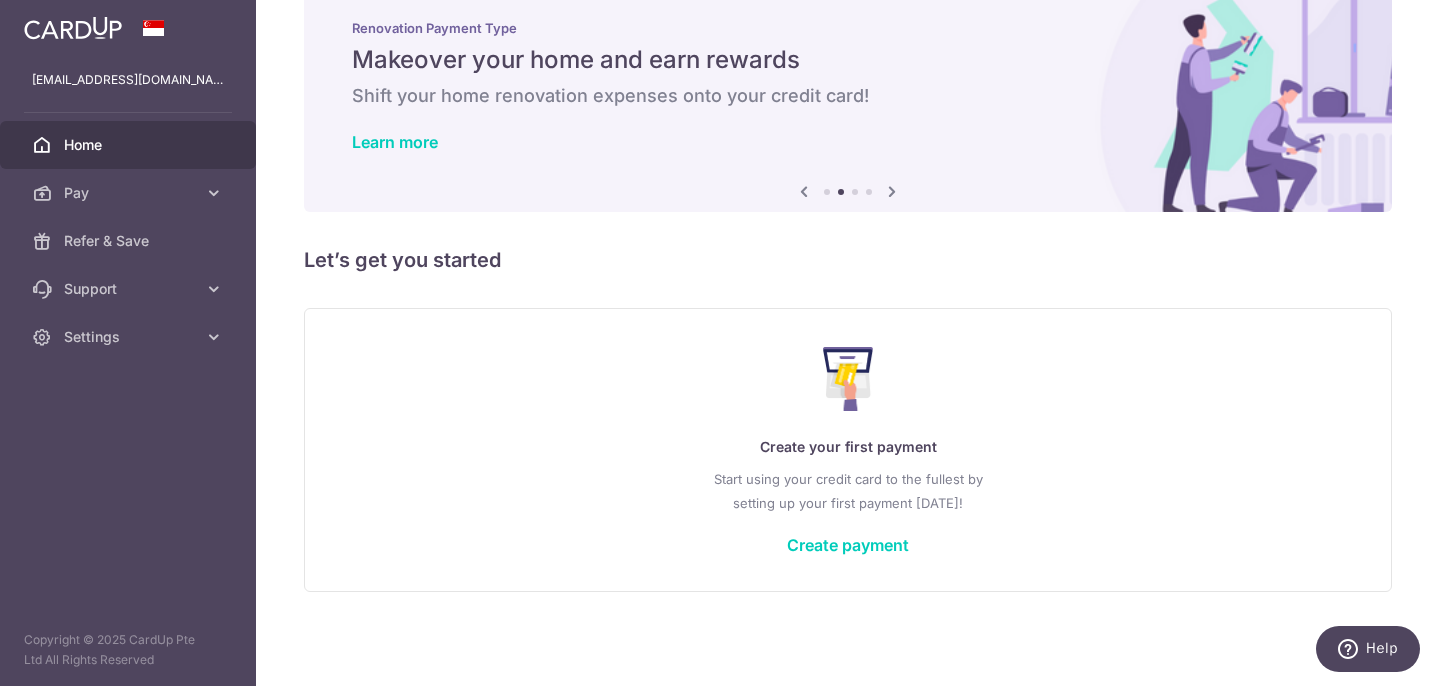 scroll, scrollTop: 44, scrollLeft: 0, axis: vertical 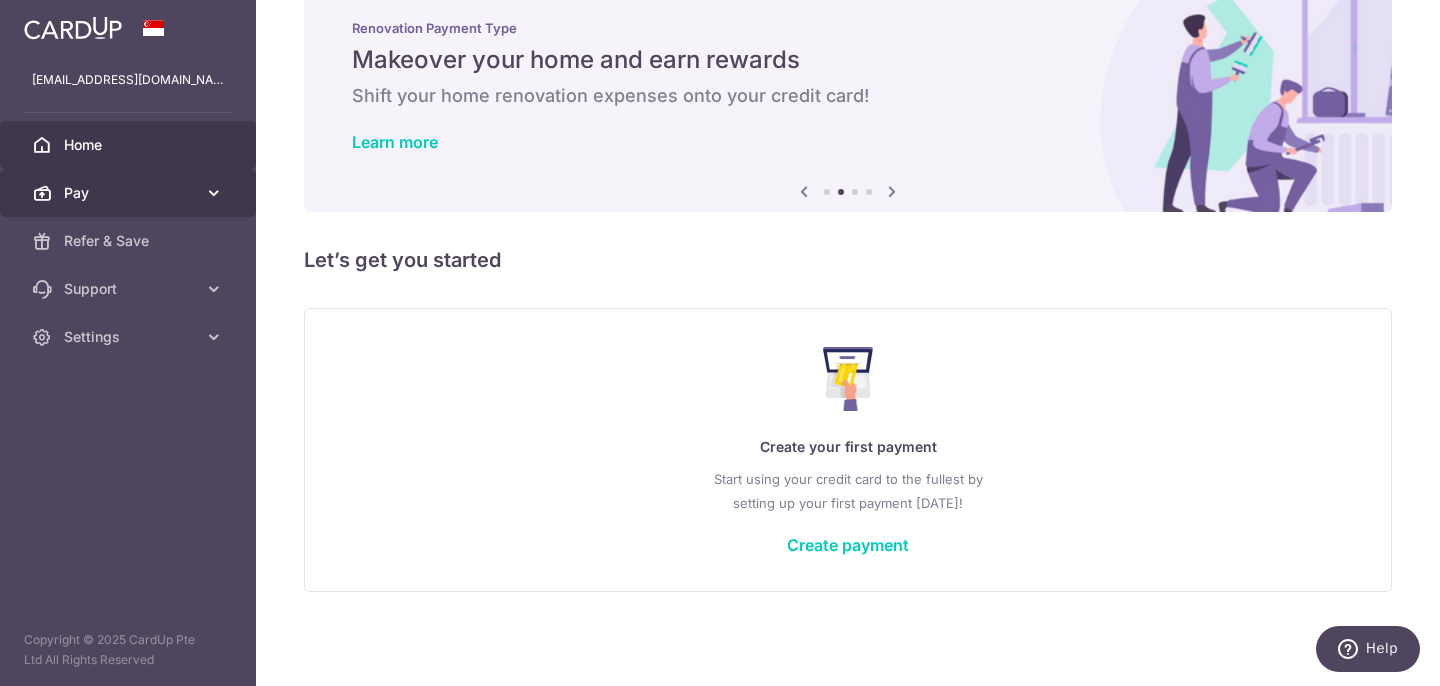 click at bounding box center (214, 193) 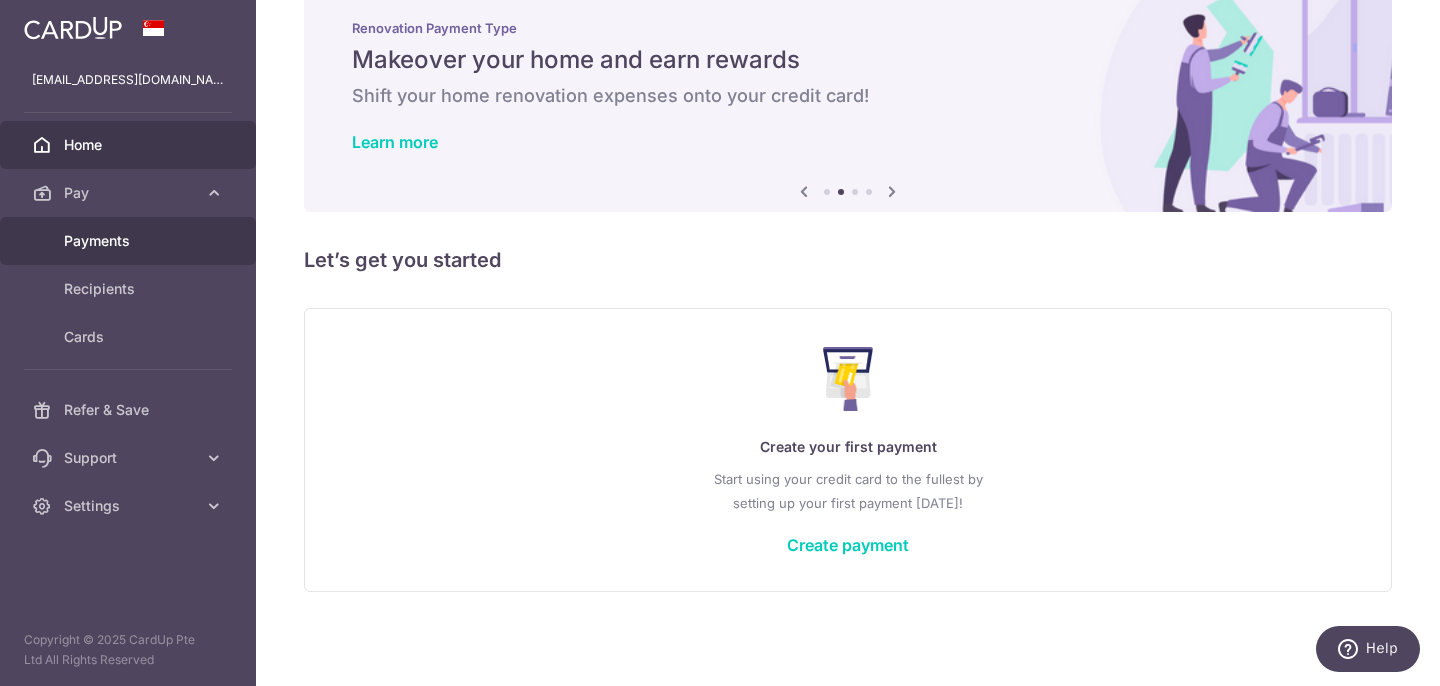 click on "Payments" at bounding box center (130, 241) 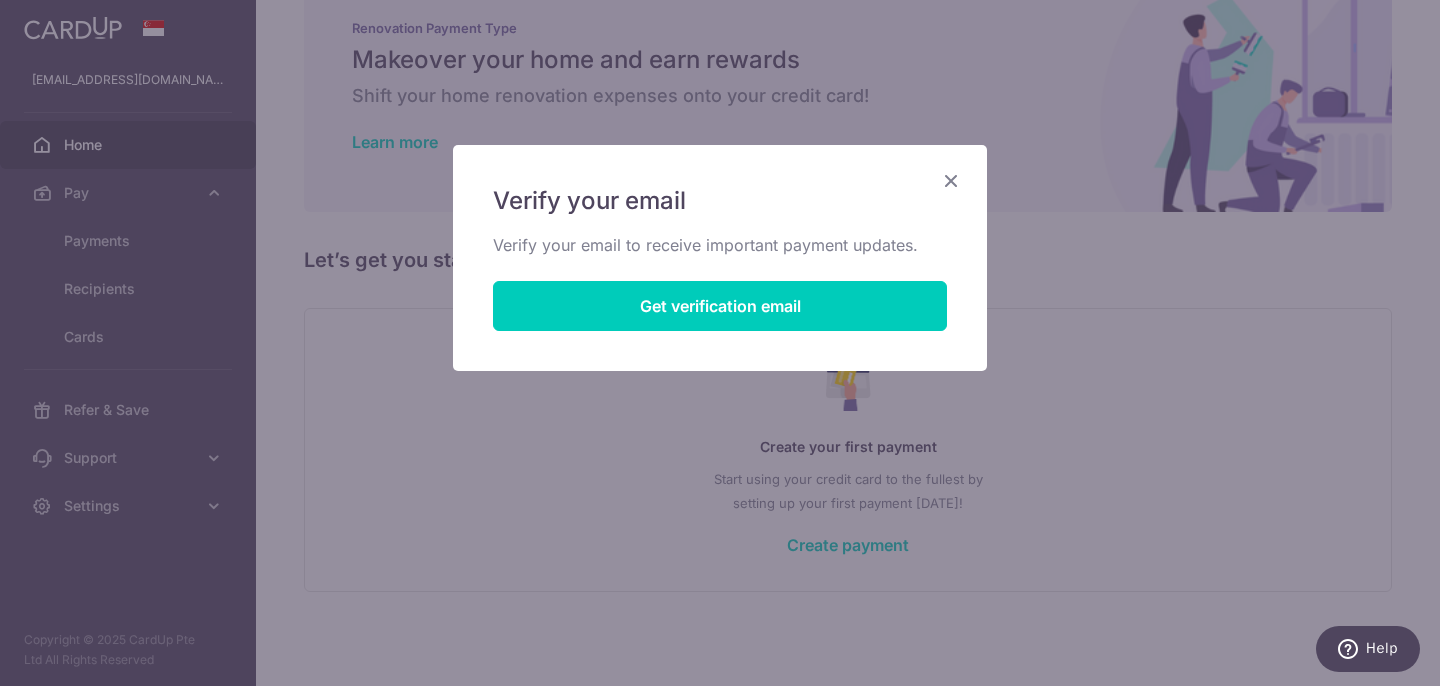 click at bounding box center [951, 180] 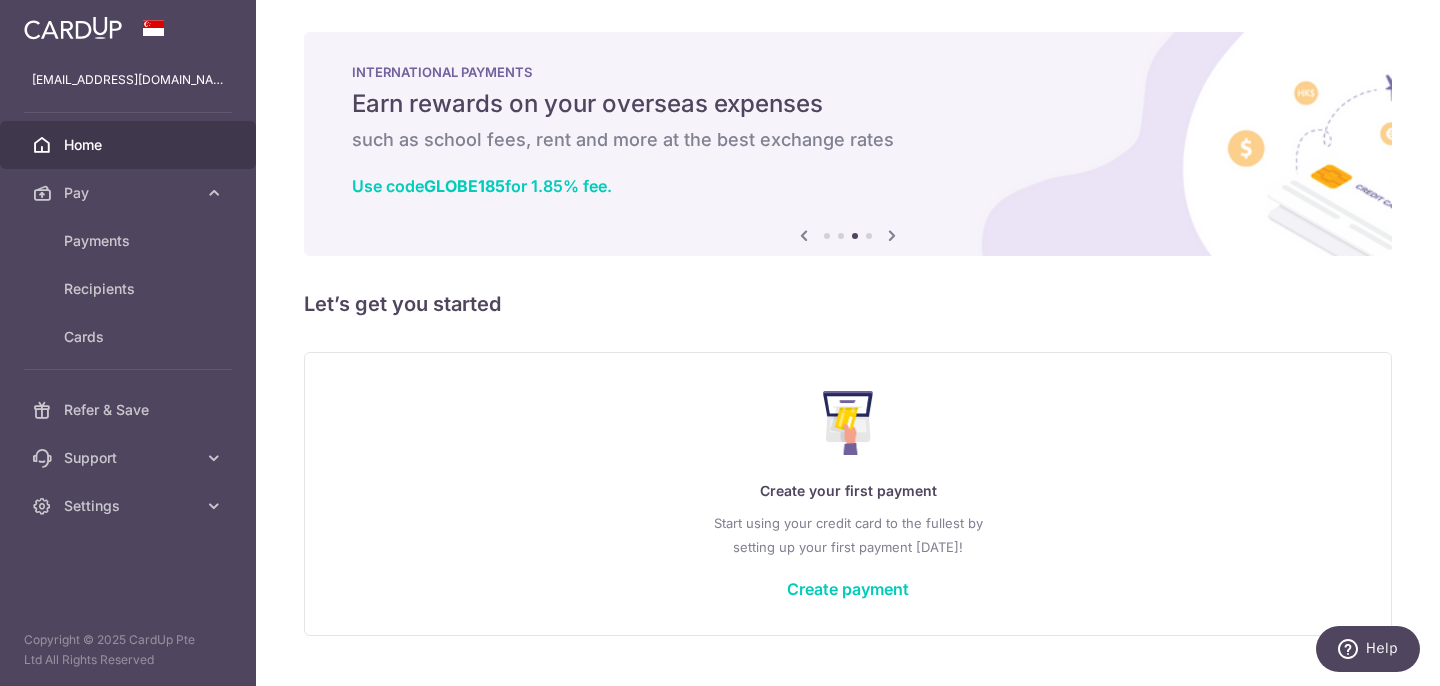 scroll, scrollTop: 0, scrollLeft: 0, axis: both 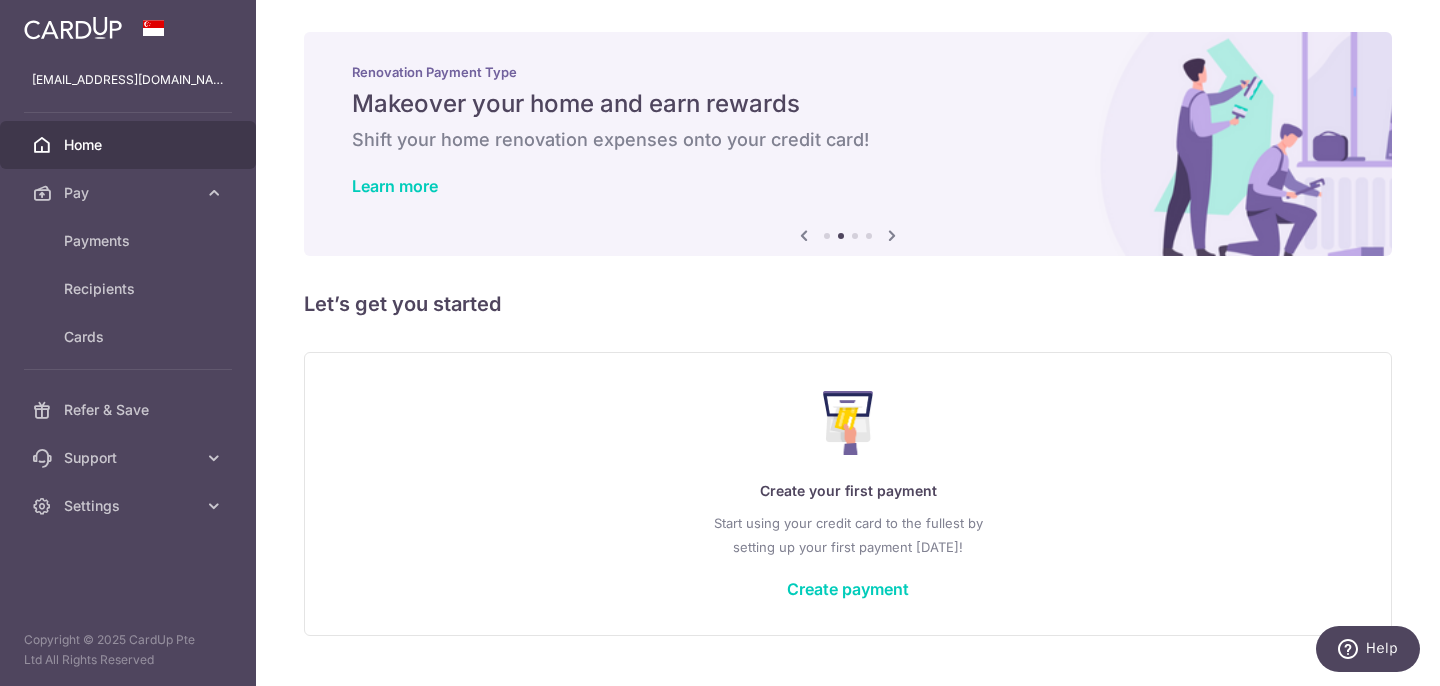 click at bounding box center [804, 235] 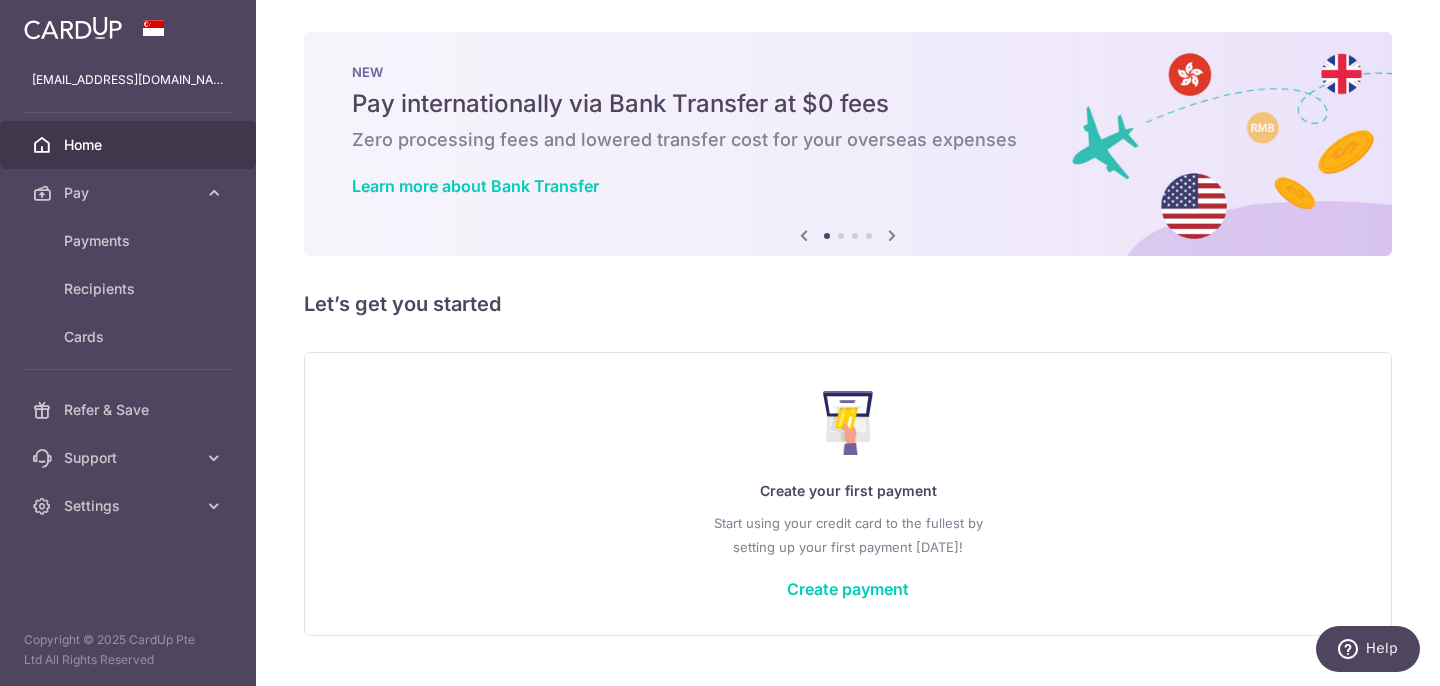 click at bounding box center (804, 235) 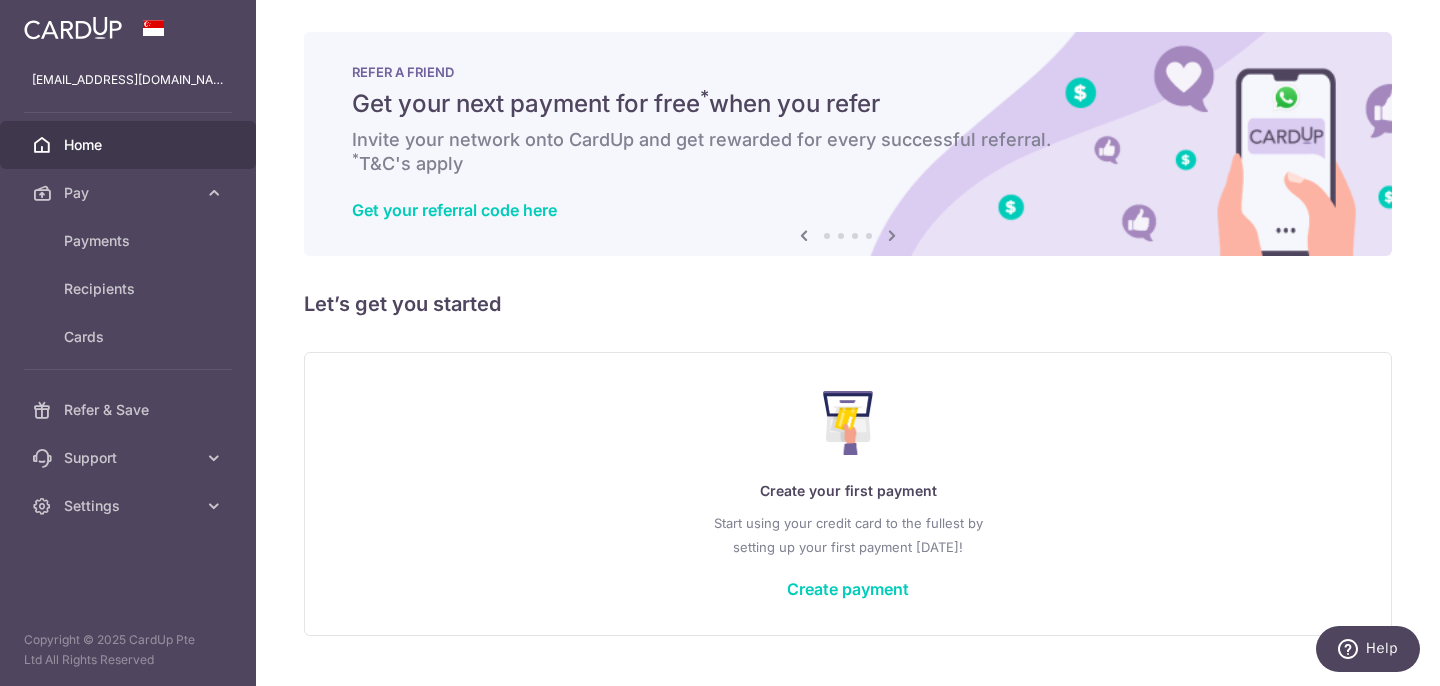 click at bounding box center (804, 235) 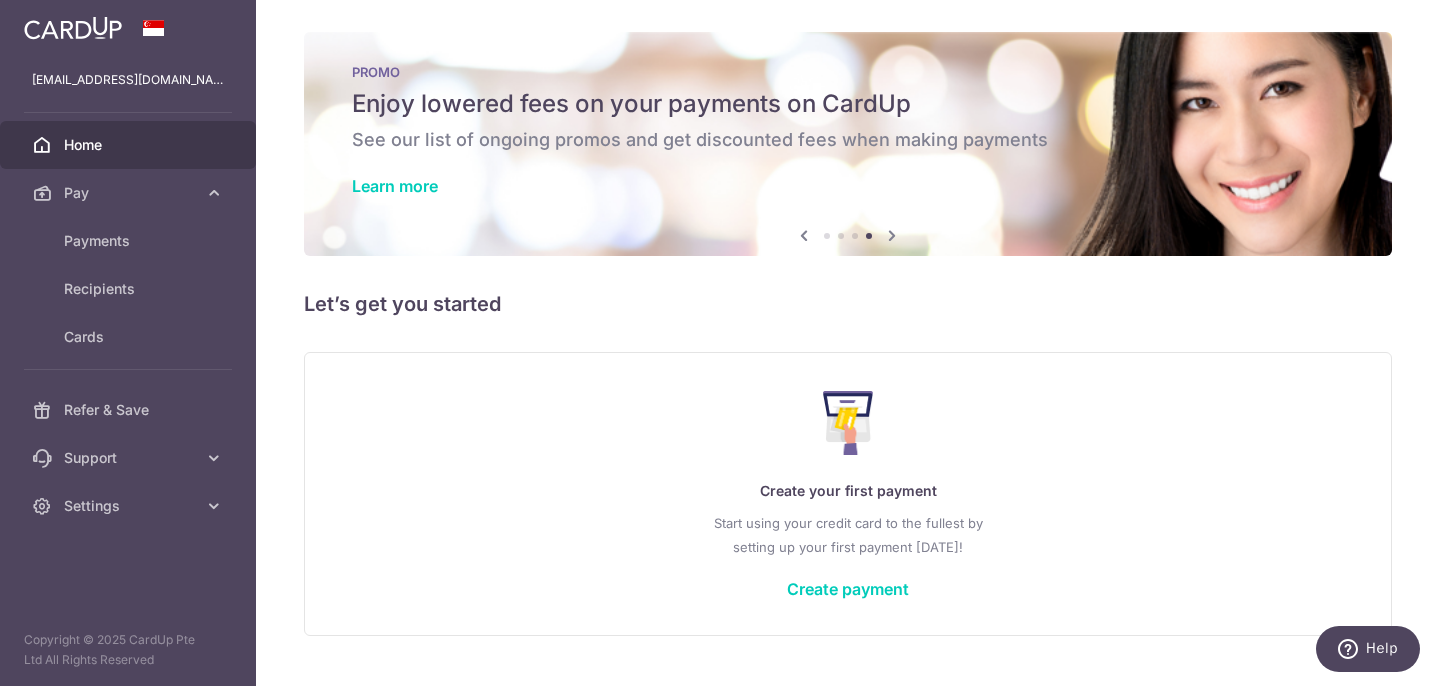 click at bounding box center [892, 235] 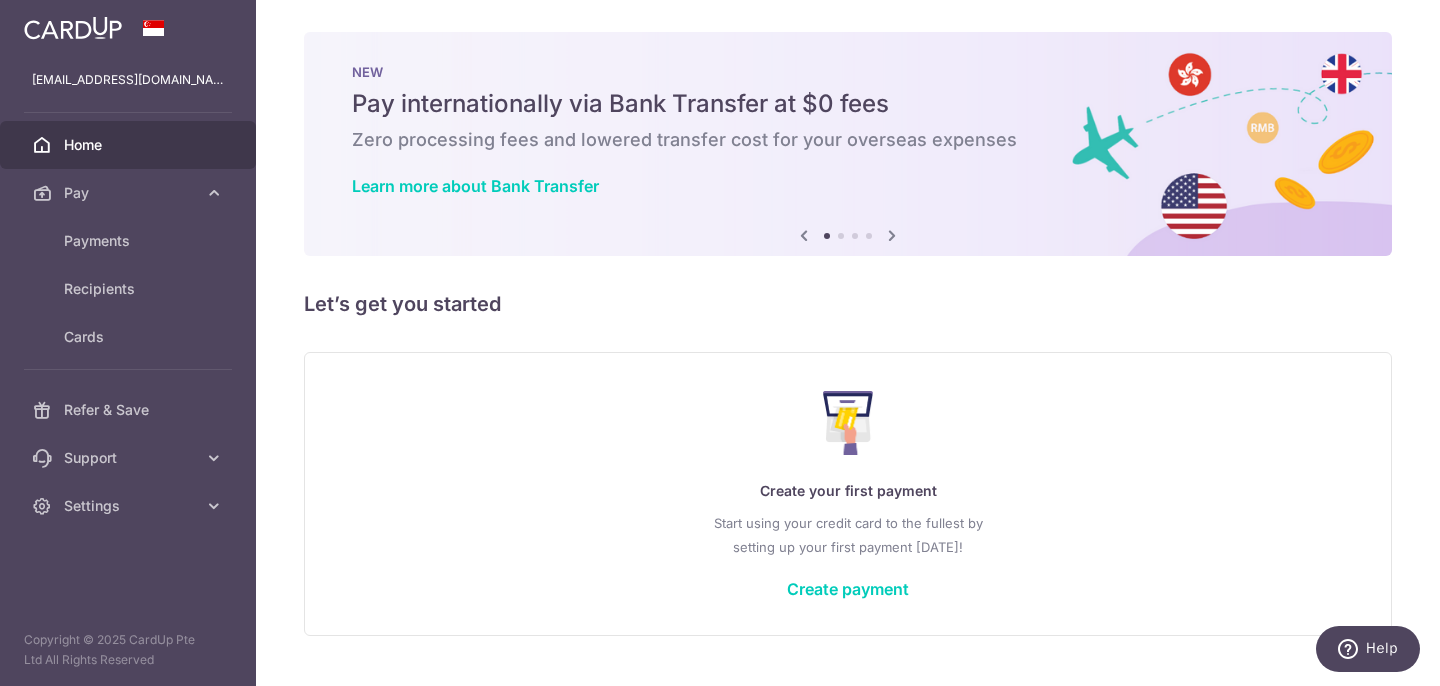click at bounding box center [1352, 649] 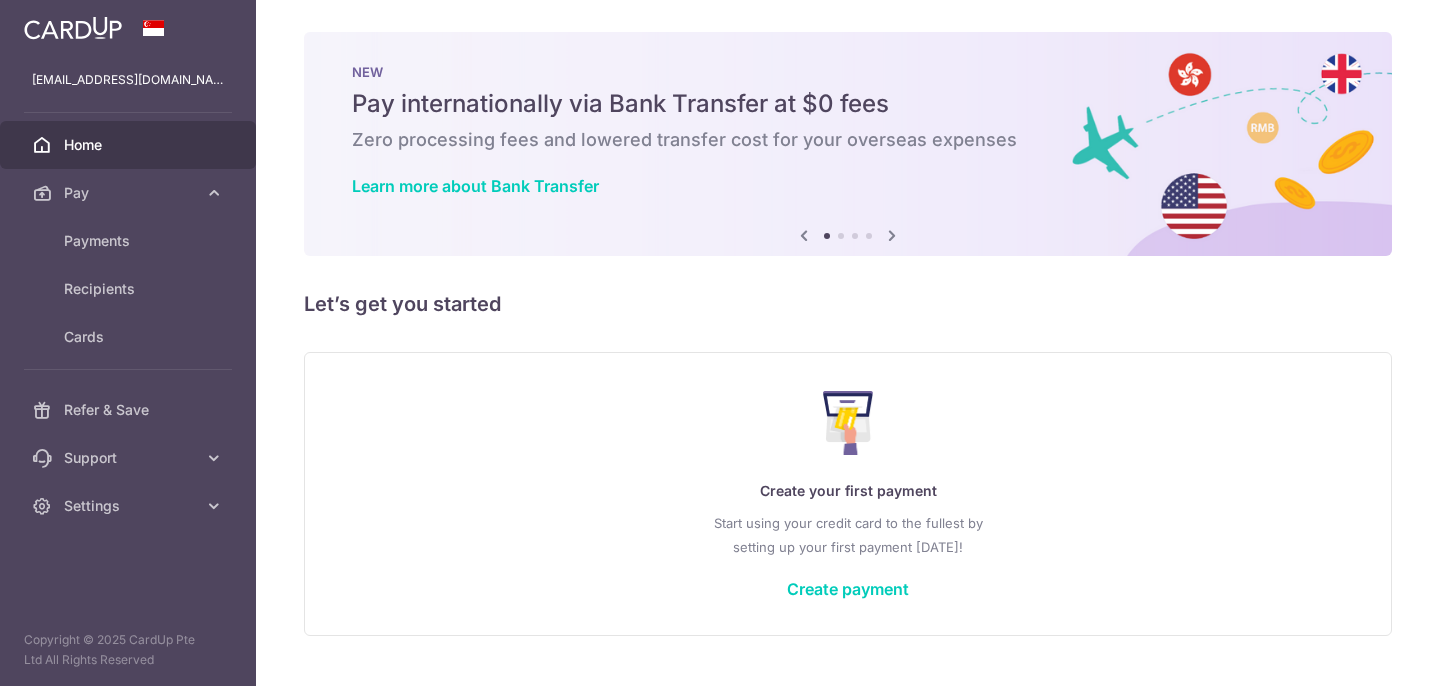 scroll, scrollTop: 0, scrollLeft: 0, axis: both 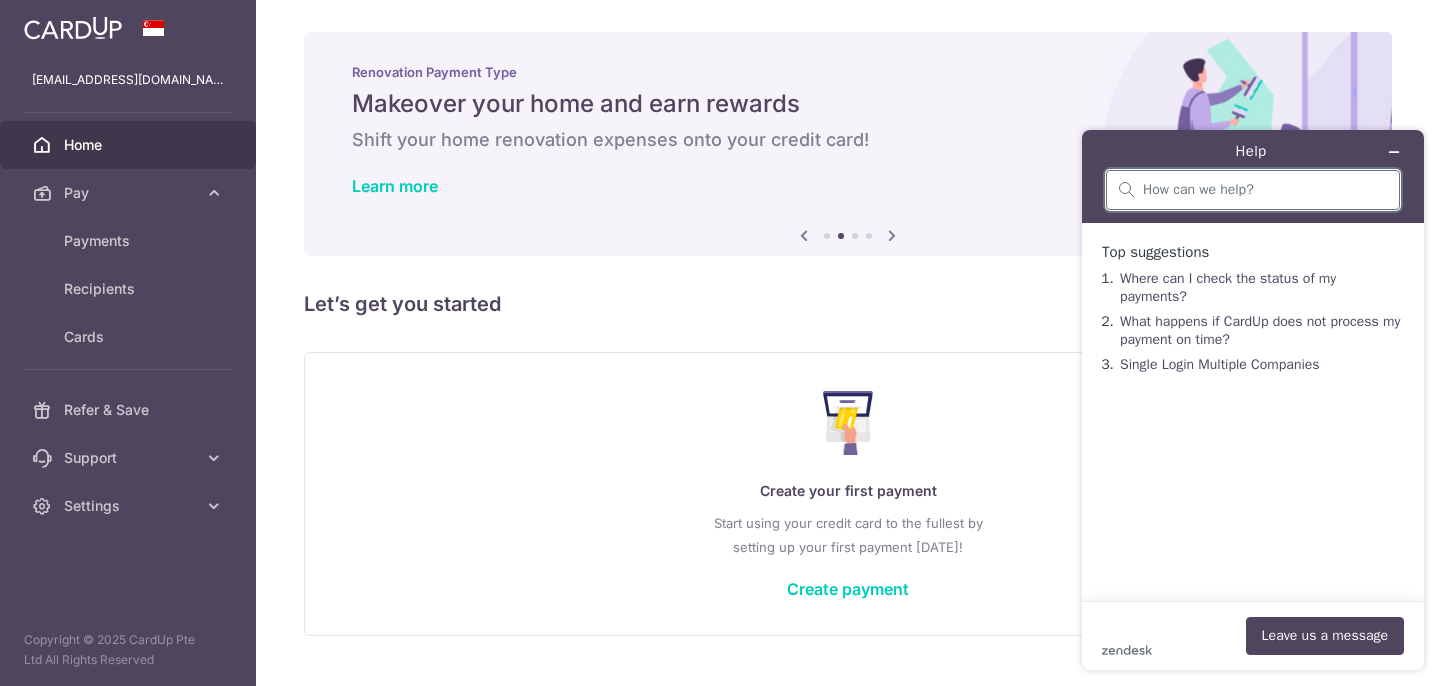 click at bounding box center [1265, 190] 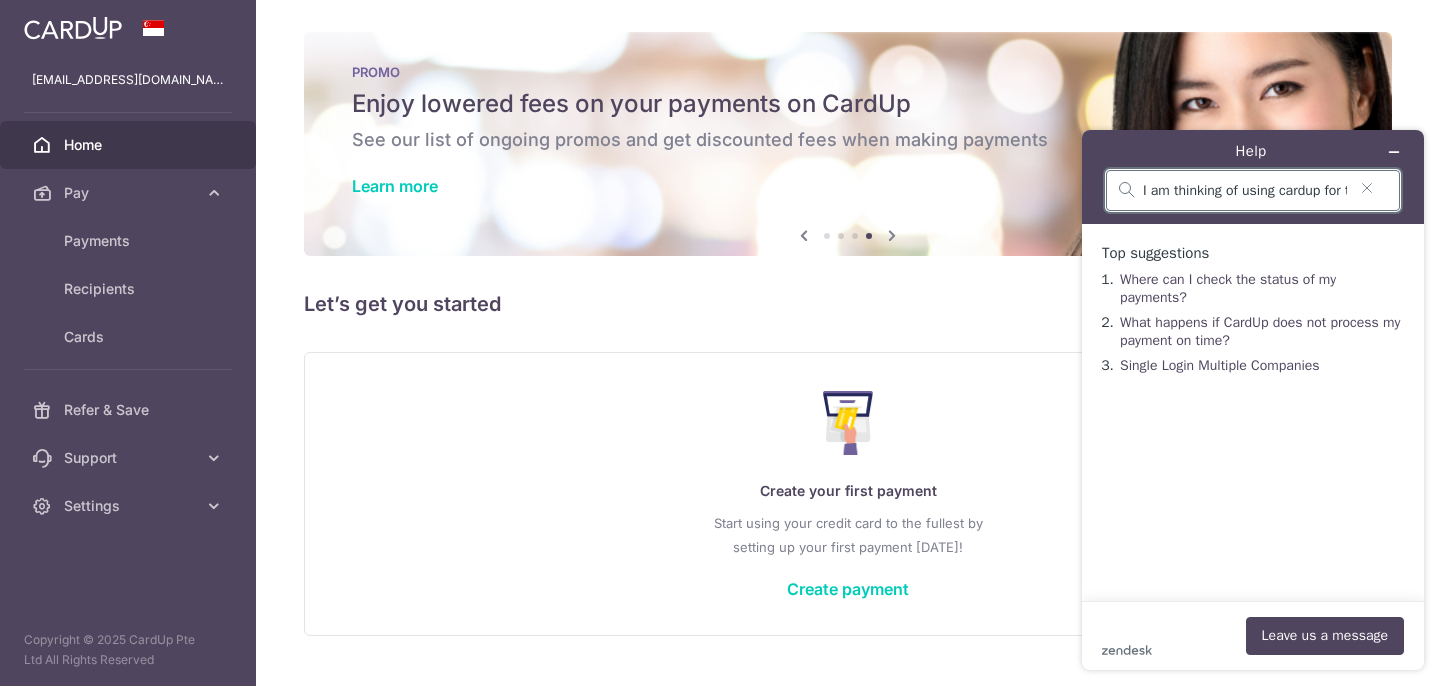 type on "I am thinking of using cardup for the first time but want to make sure the fee is worth paying" 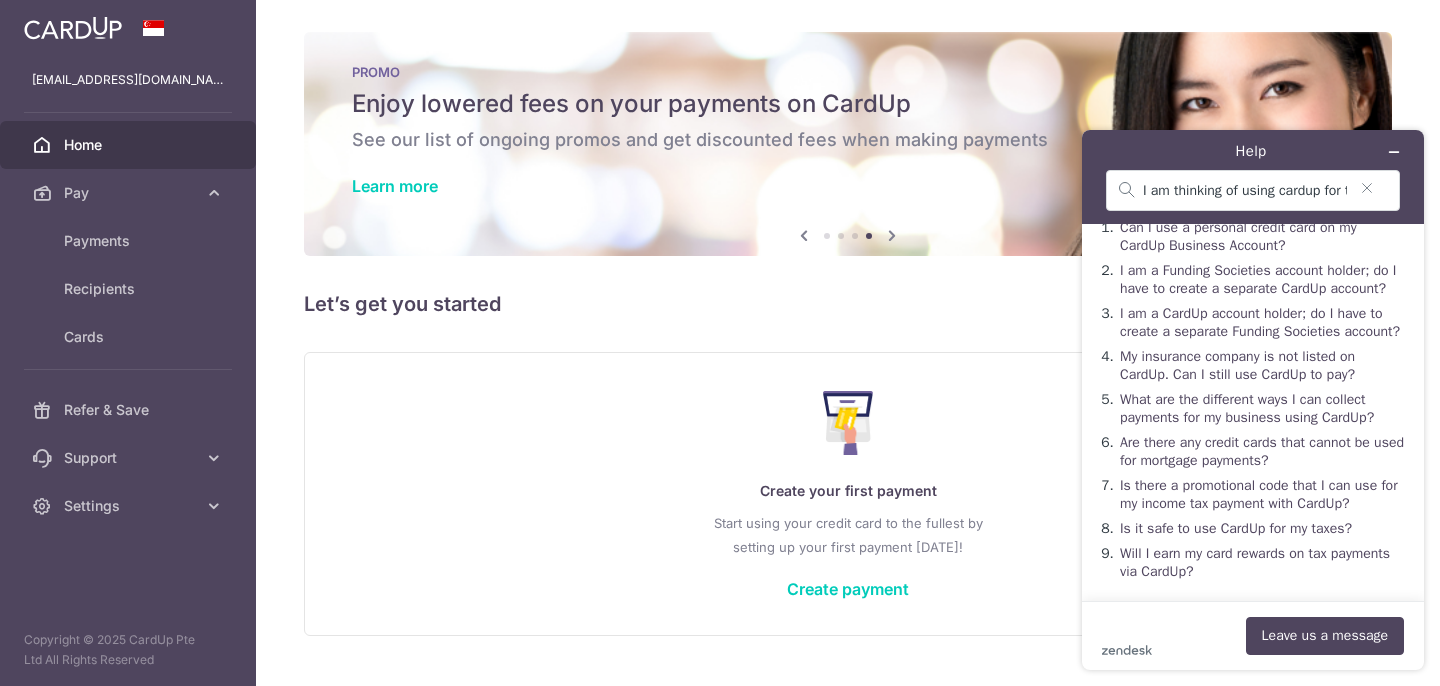 scroll, scrollTop: 67, scrollLeft: 0, axis: vertical 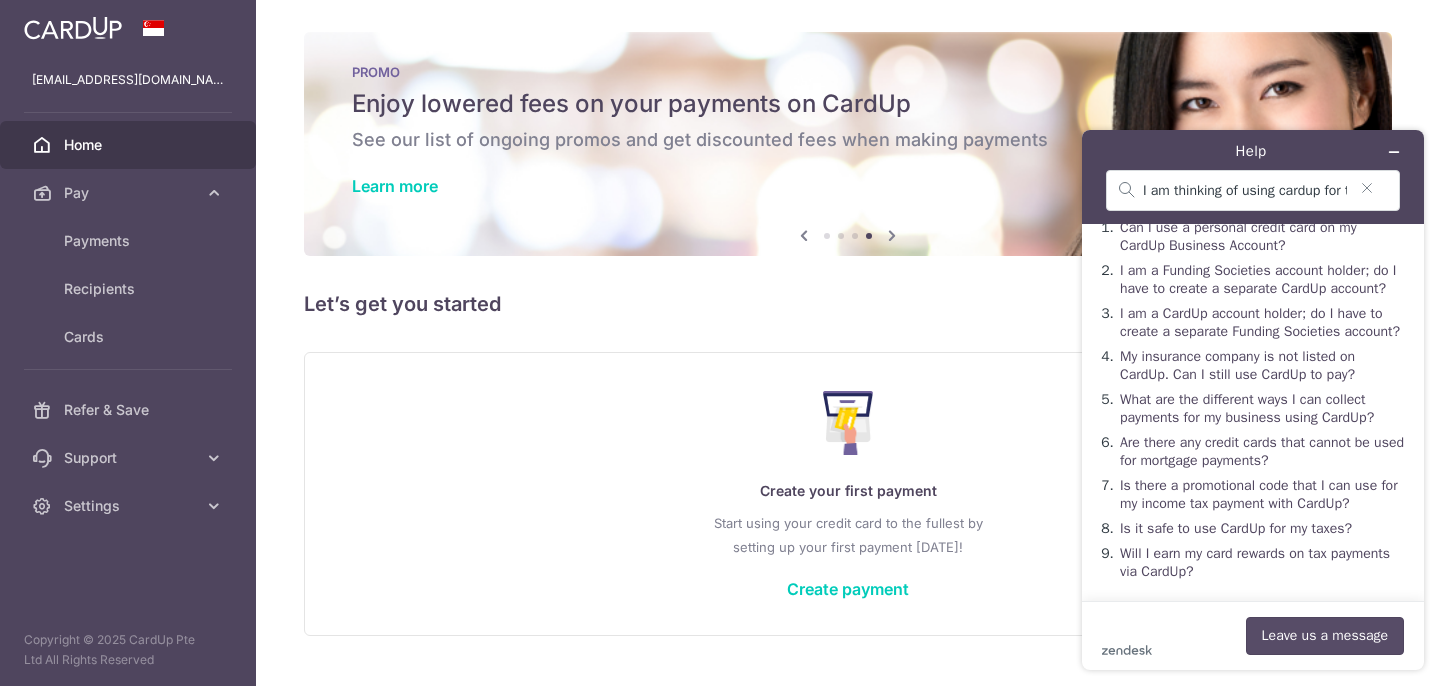 click on "Leave us a message" at bounding box center [1325, 636] 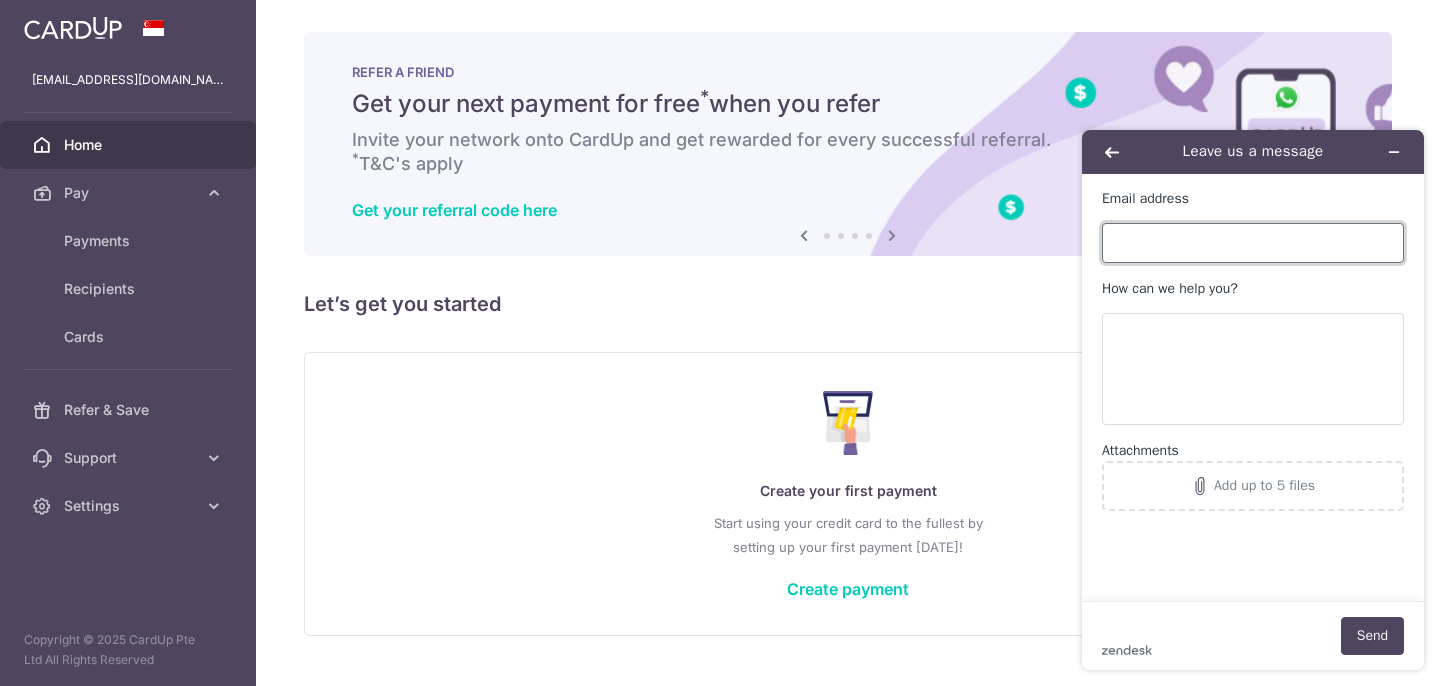 click on "Email address" at bounding box center [1253, 243] 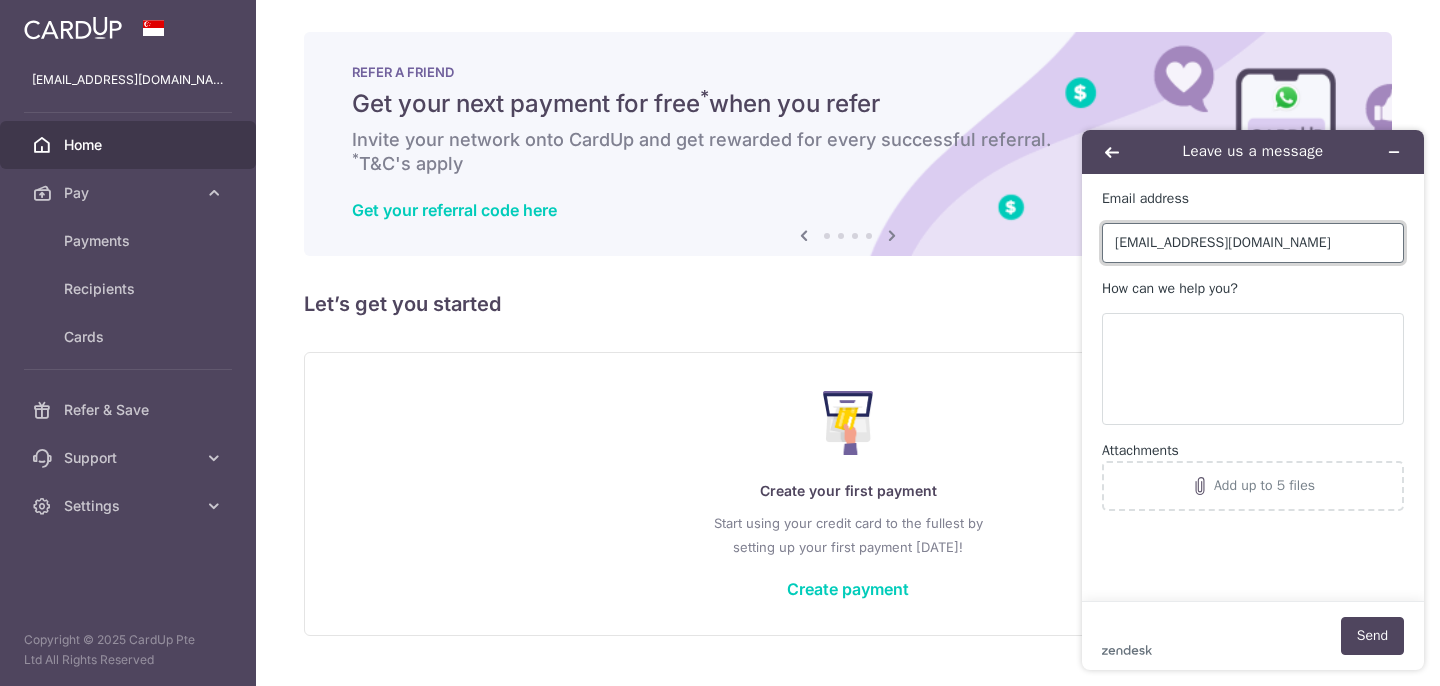 type on "[EMAIL_ADDRESS][DOMAIN_NAME]" 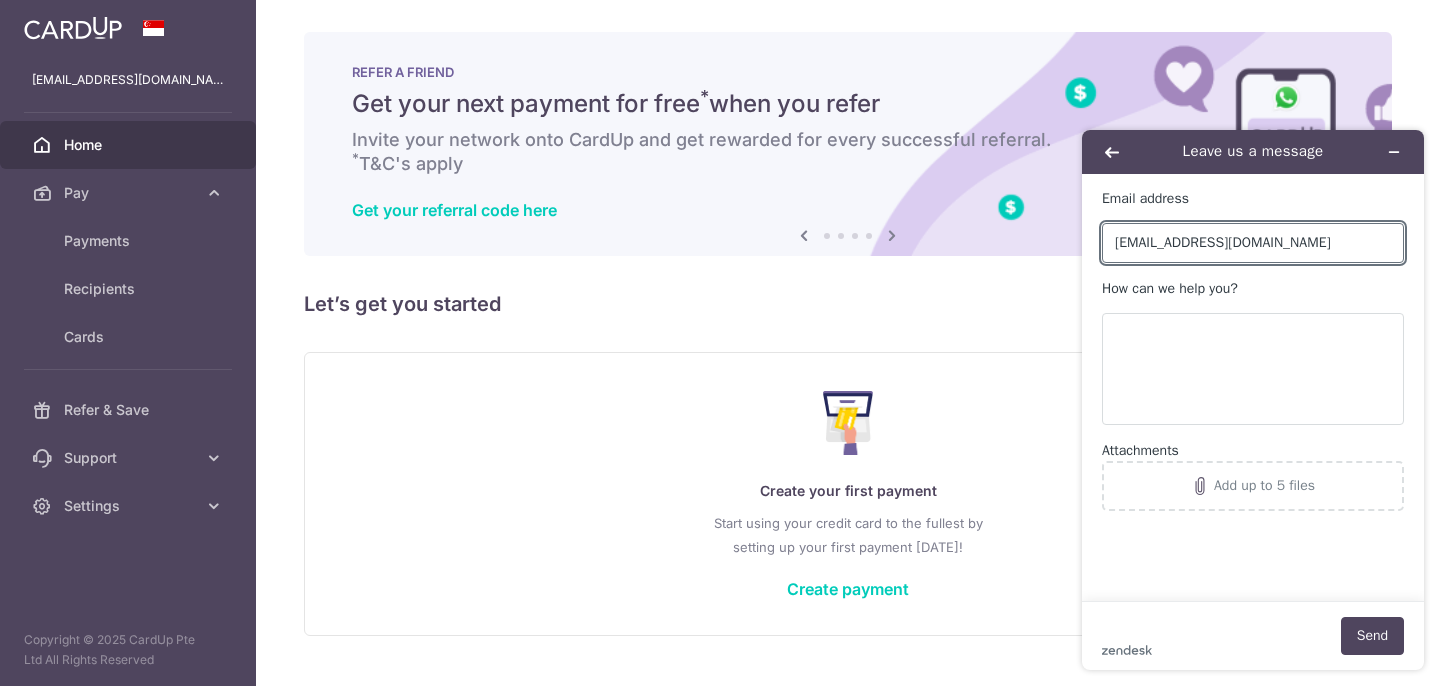 click on "How can we help you?" at bounding box center (1253, 352) 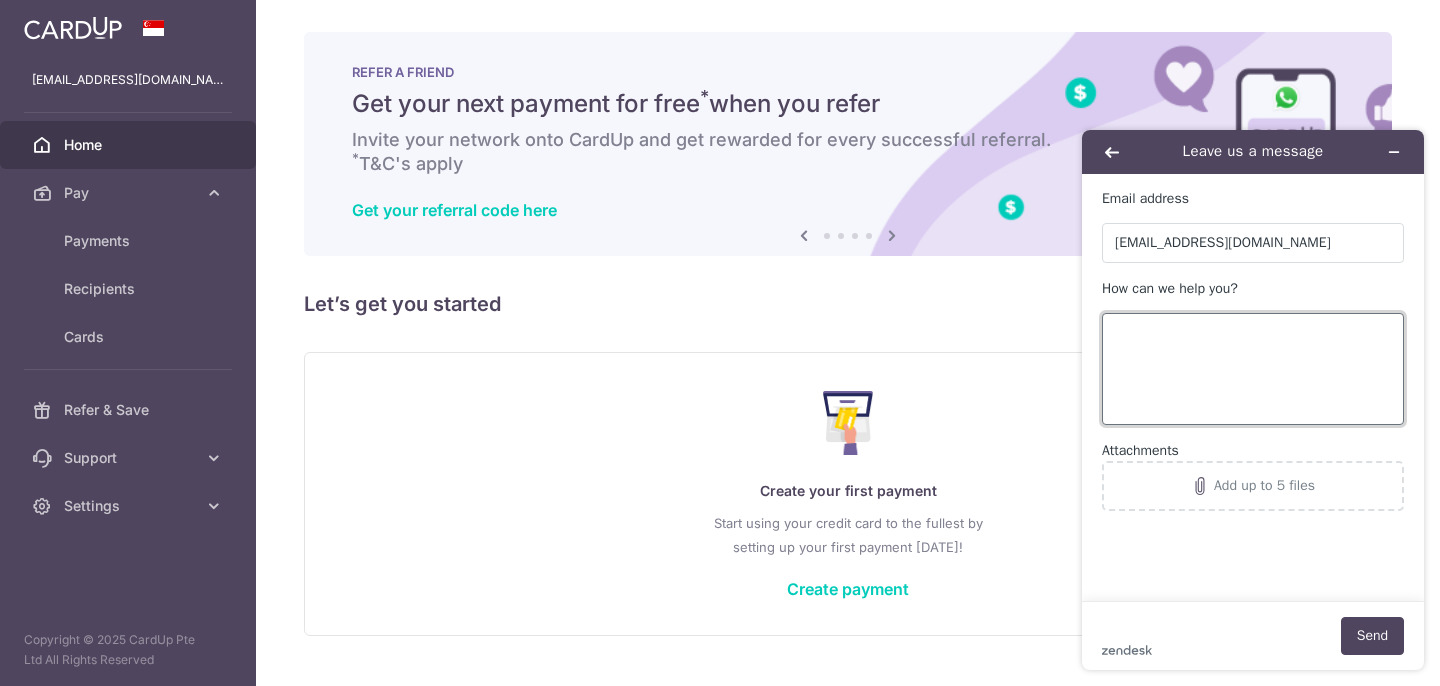 click on "How can we help you?" at bounding box center (1253, 369) 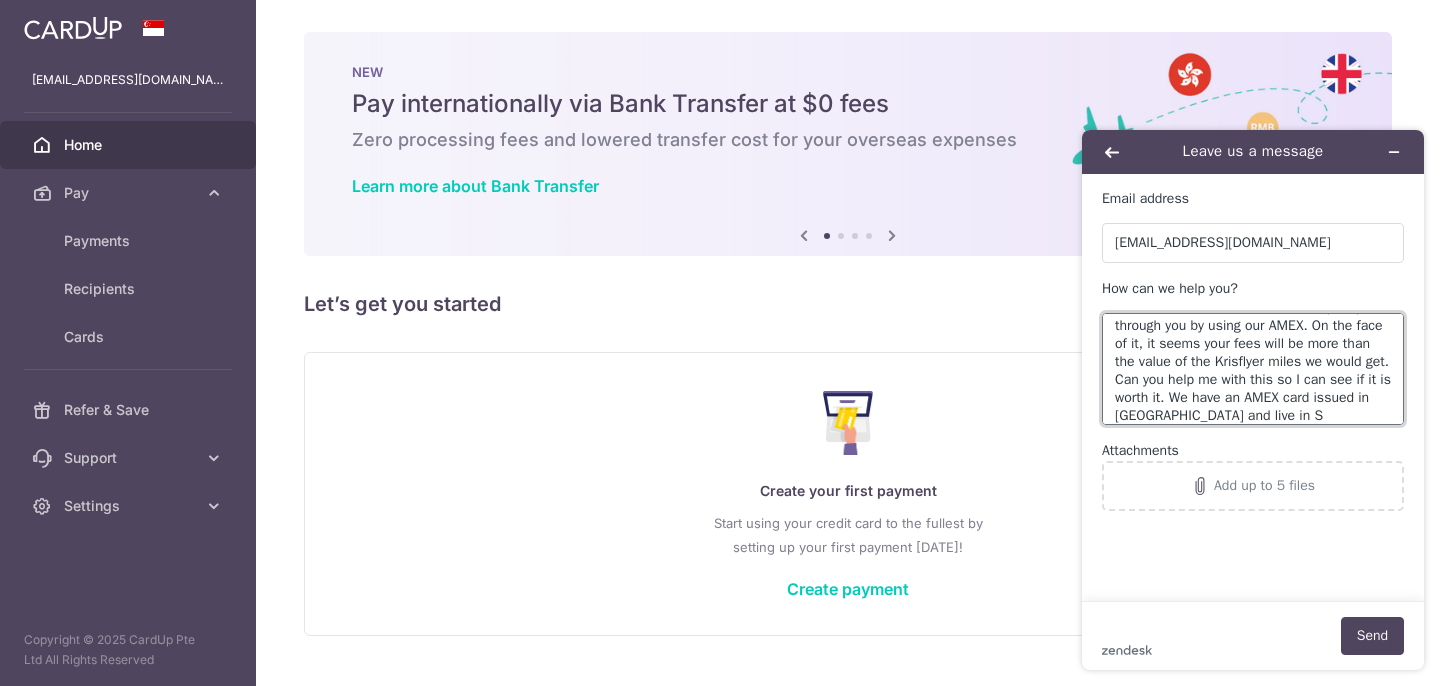 scroll, scrollTop: 72, scrollLeft: 0, axis: vertical 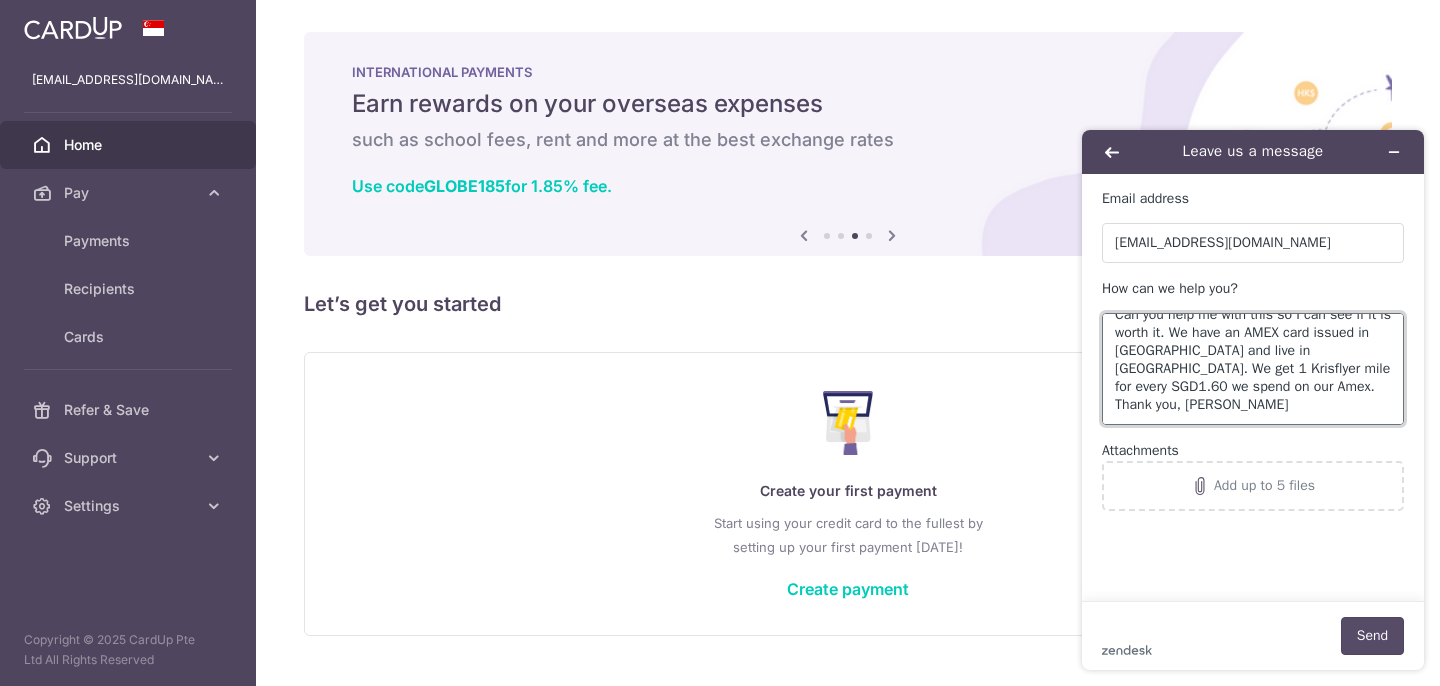 type on "Hi I am trying to work out if it is worth paying a school fee instalment of $7300 (SGD) through you by using our AMEX. On the face of it, it seems your fees will be more than the value of the Krisflyer miles we would get. Can you help me with this so I can see if it is worth it. We have an AMEX card issued in [GEOGRAPHIC_DATA] and live in [GEOGRAPHIC_DATA]. We get 1 Krisflyer mile for every SGD1.60 we spend on our Amex. Thank you, [PERSON_NAME]" 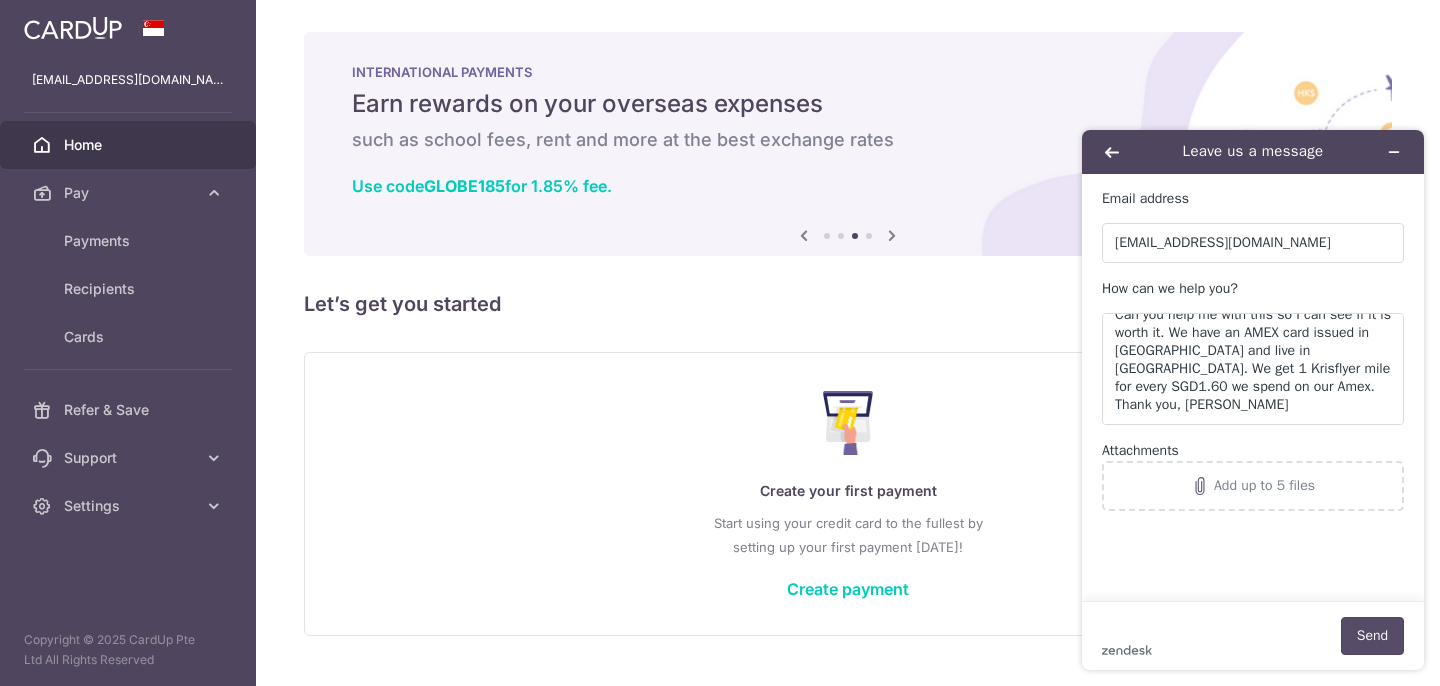 click on "Send" at bounding box center [1372, 636] 